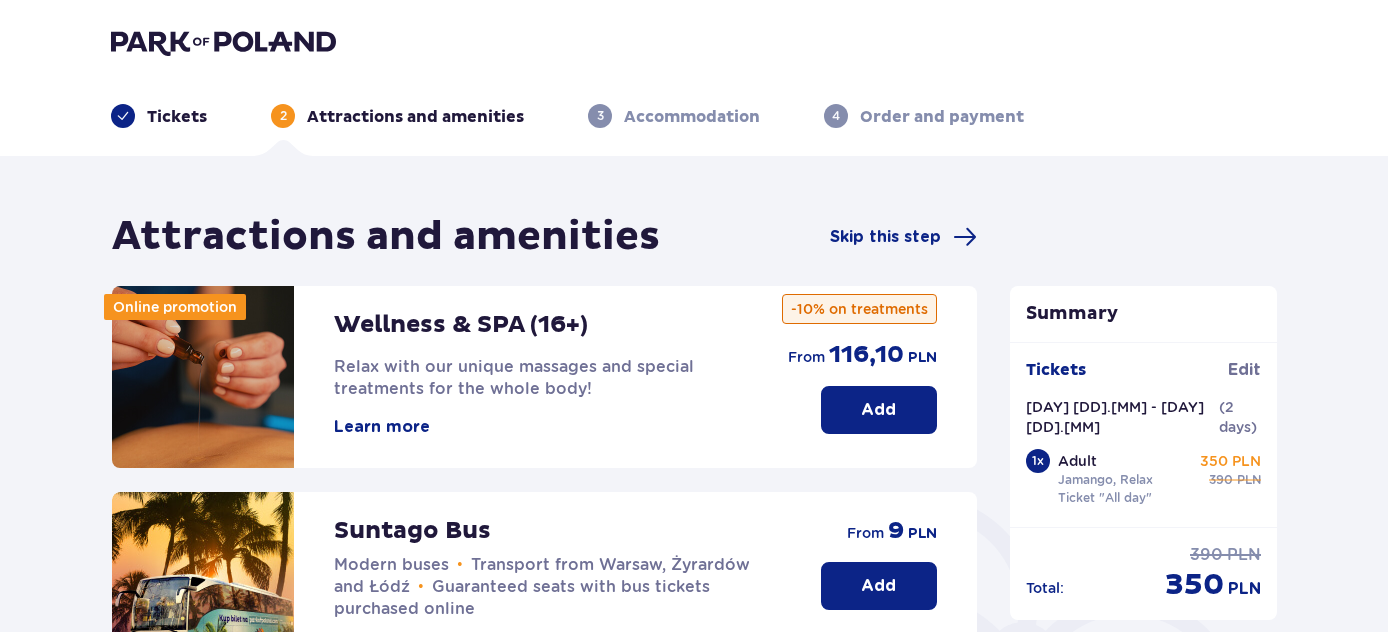 scroll, scrollTop: 134, scrollLeft: 0, axis: vertical 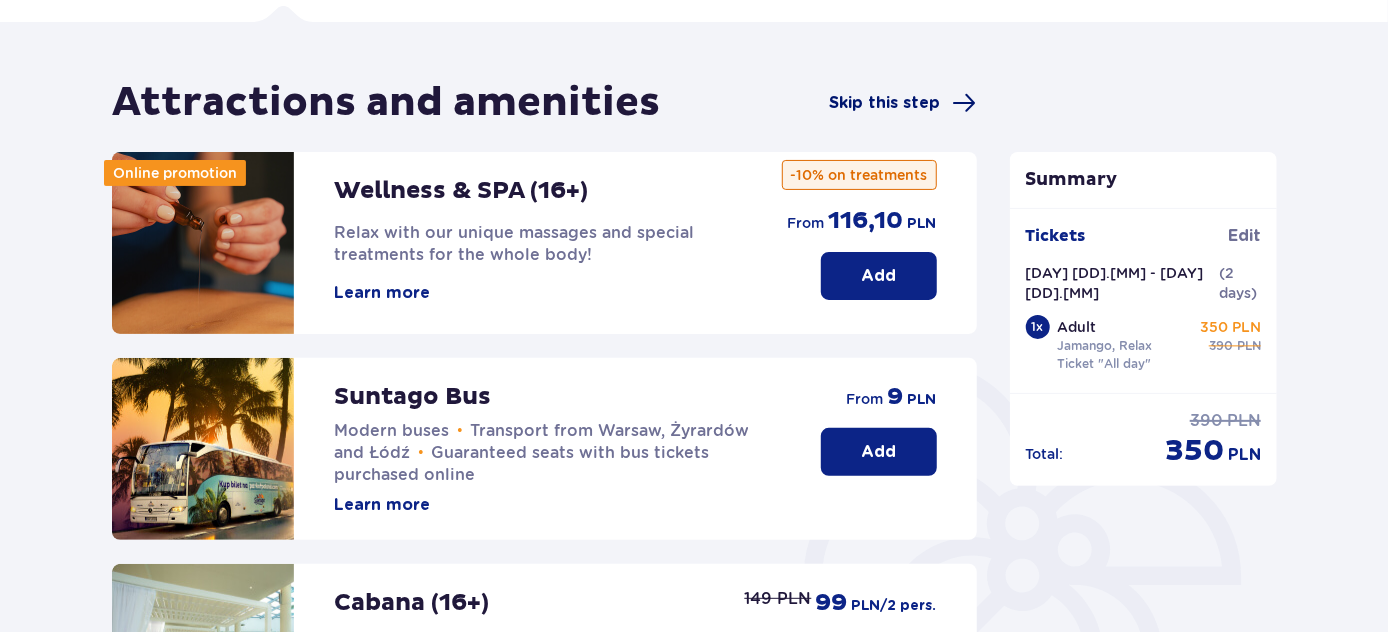 click on "Skip this step" at bounding box center [885, 103] 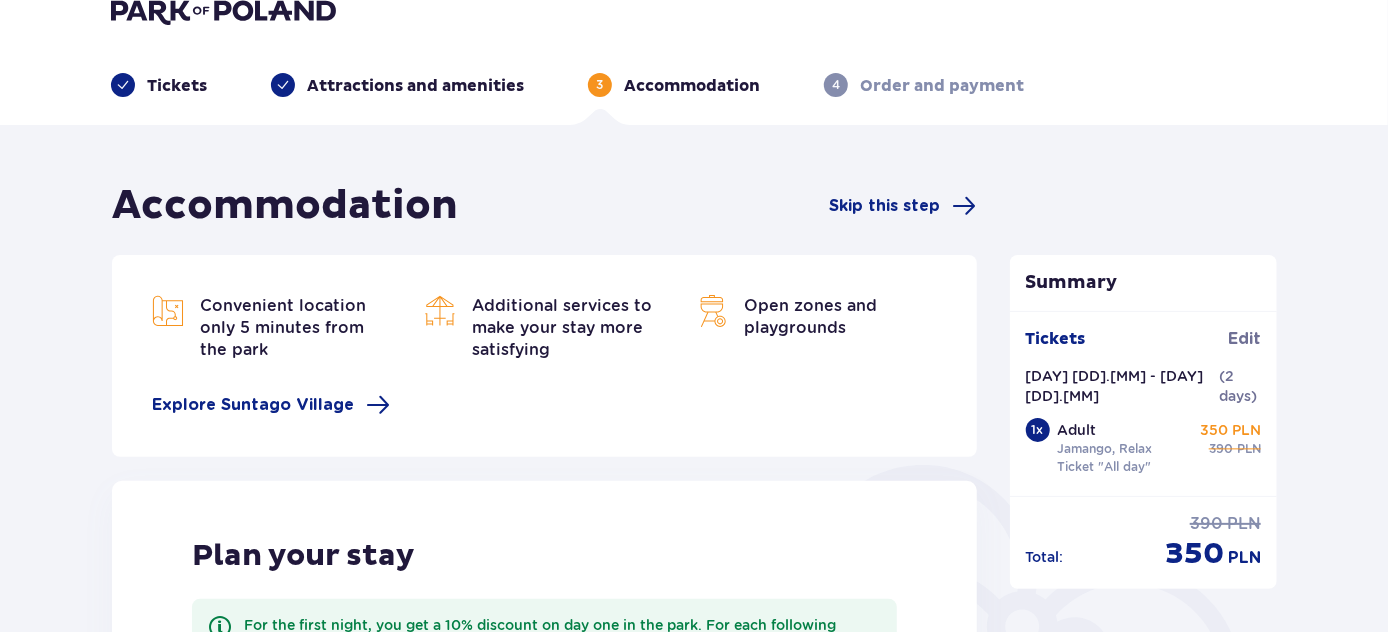 scroll, scrollTop: 0, scrollLeft: 0, axis: both 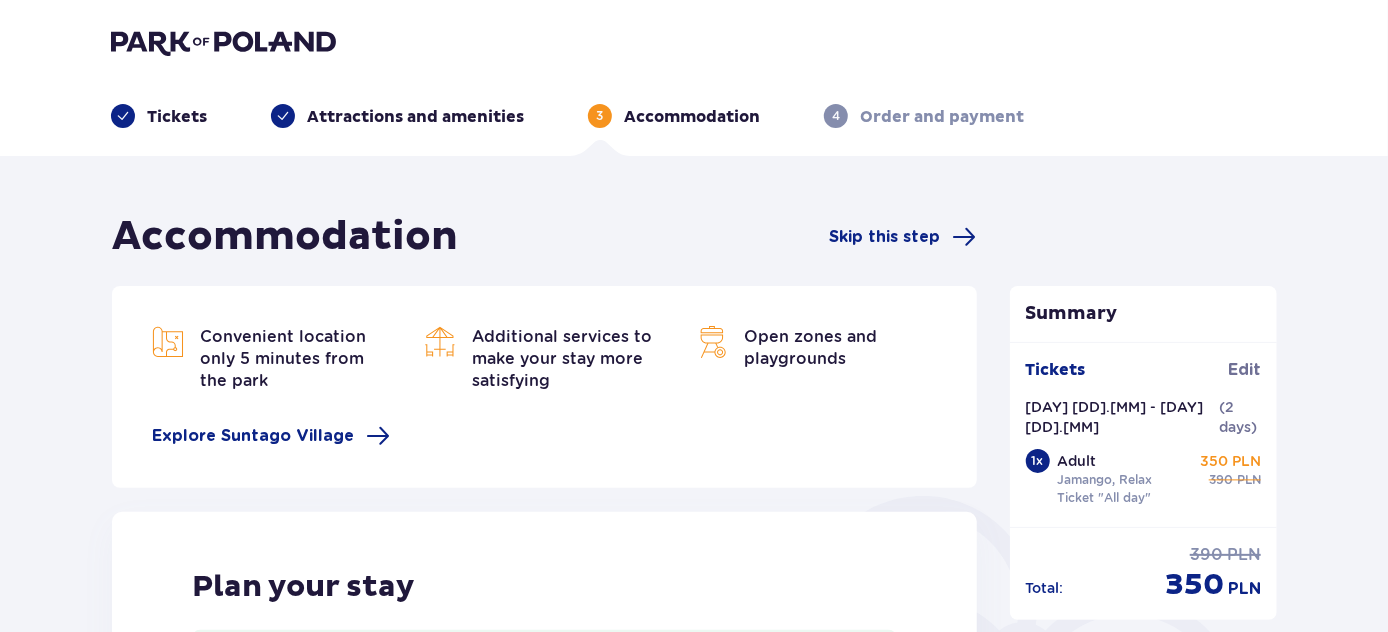 click on "Attractions and amenities" at bounding box center [415, 117] 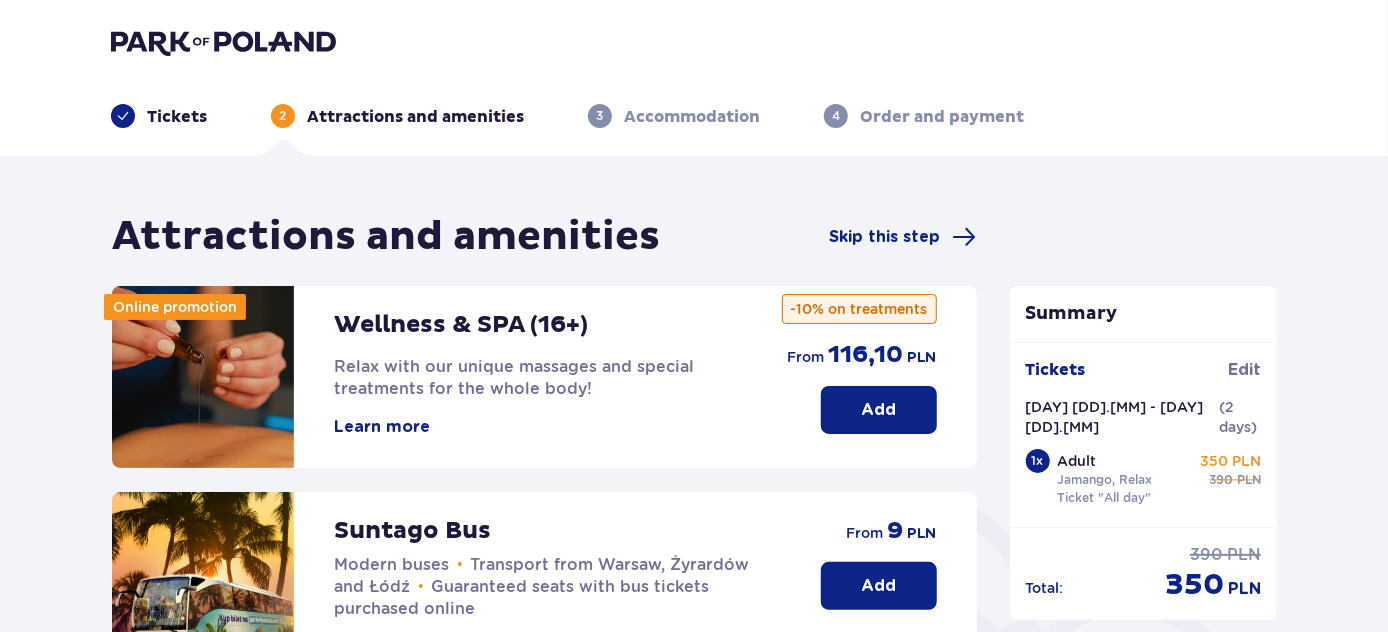 click on "Tickets" at bounding box center (177, 117) 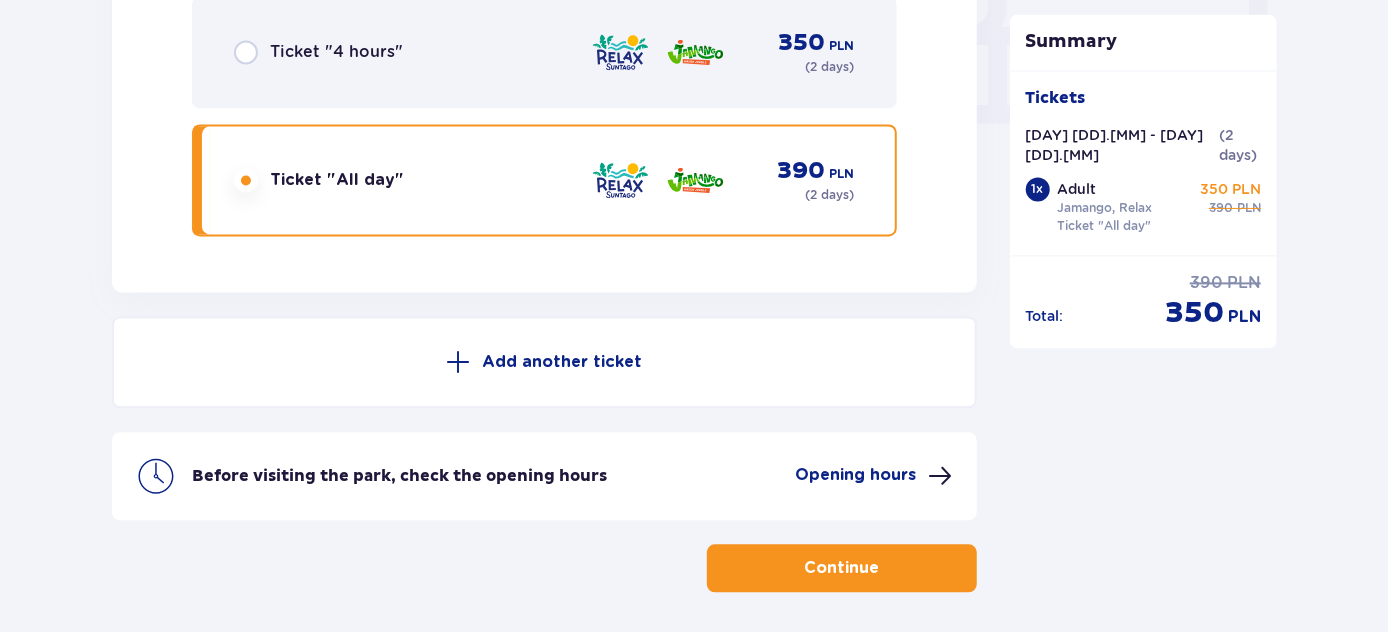 scroll, scrollTop: 2069, scrollLeft: 0, axis: vertical 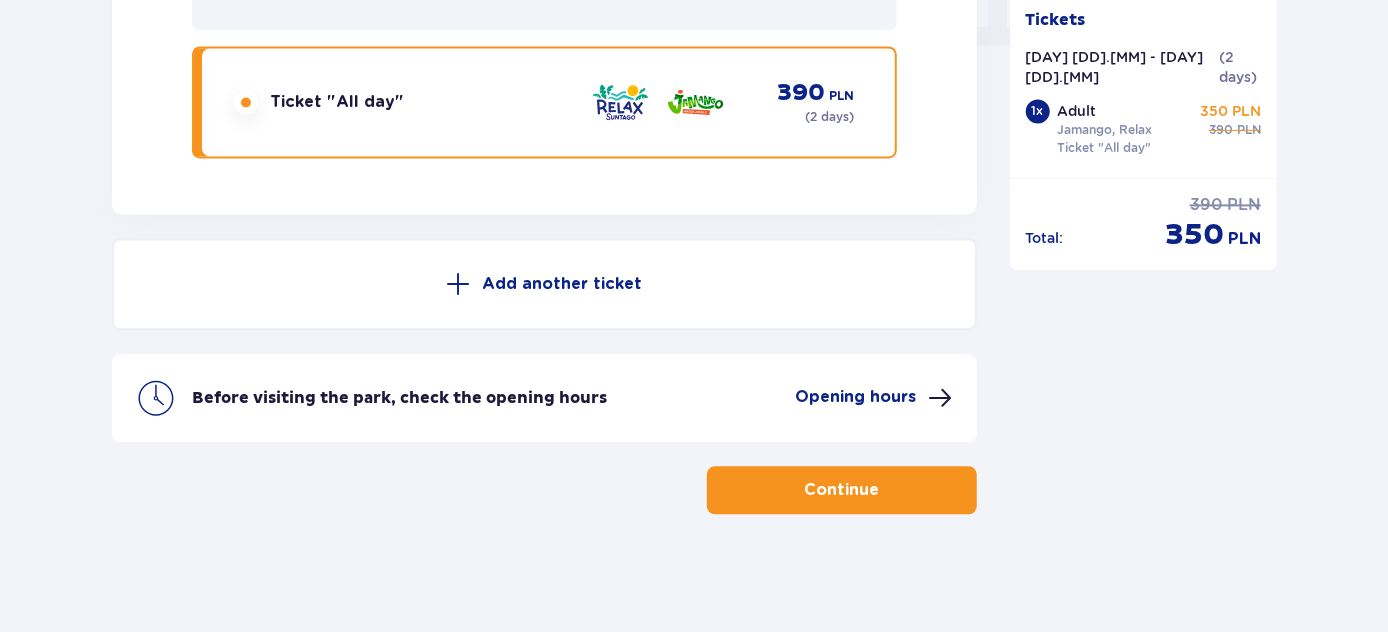 click on "Continue" at bounding box center (842, 490) 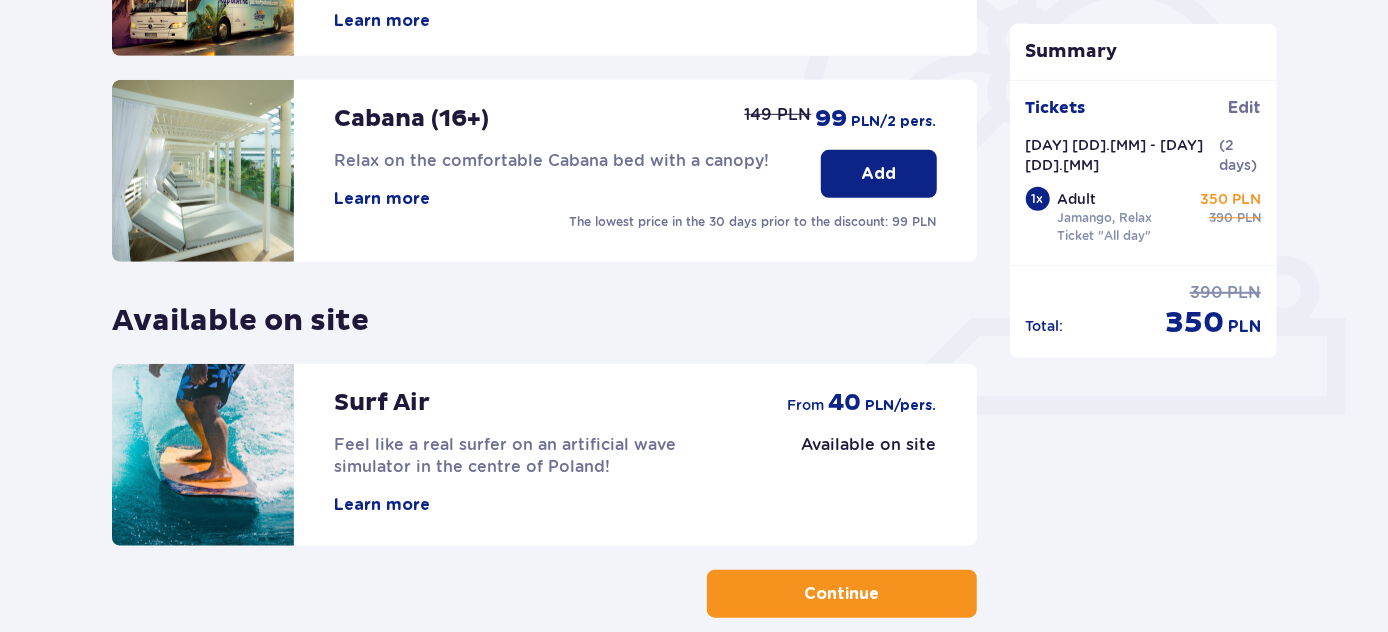 scroll, scrollTop: 724, scrollLeft: 0, axis: vertical 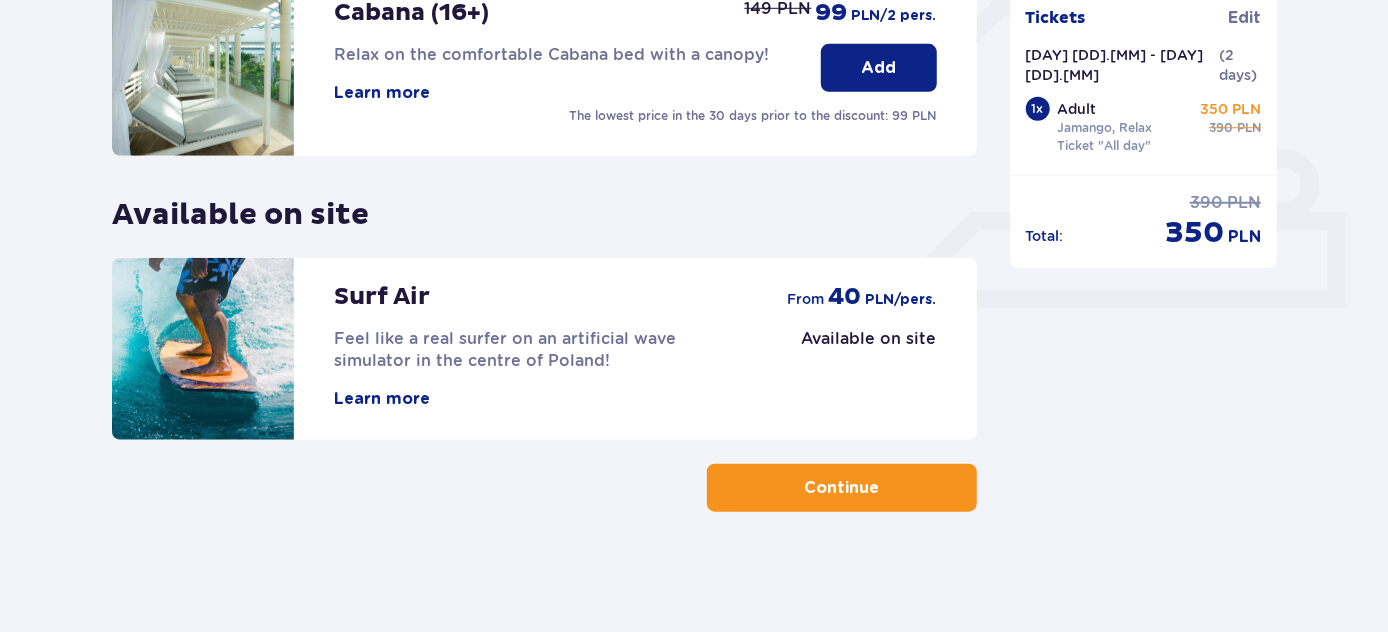 click on "Continue" at bounding box center (841, 488) 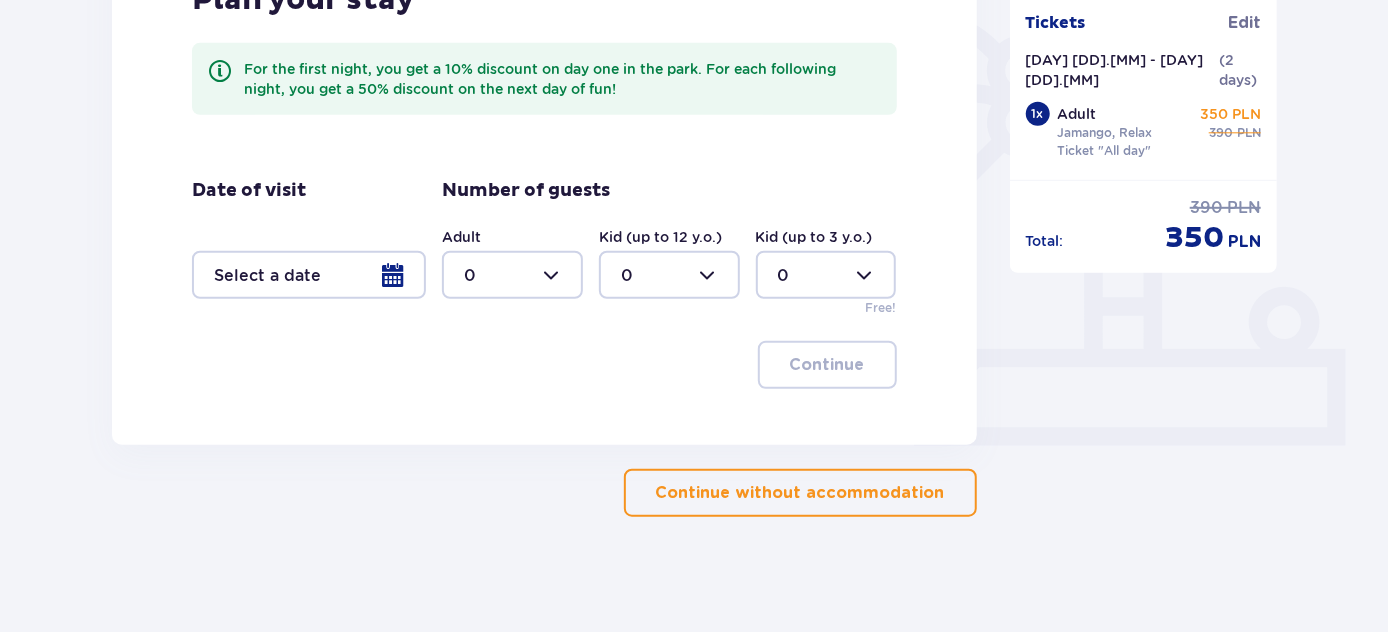 scroll, scrollTop: 592, scrollLeft: 0, axis: vertical 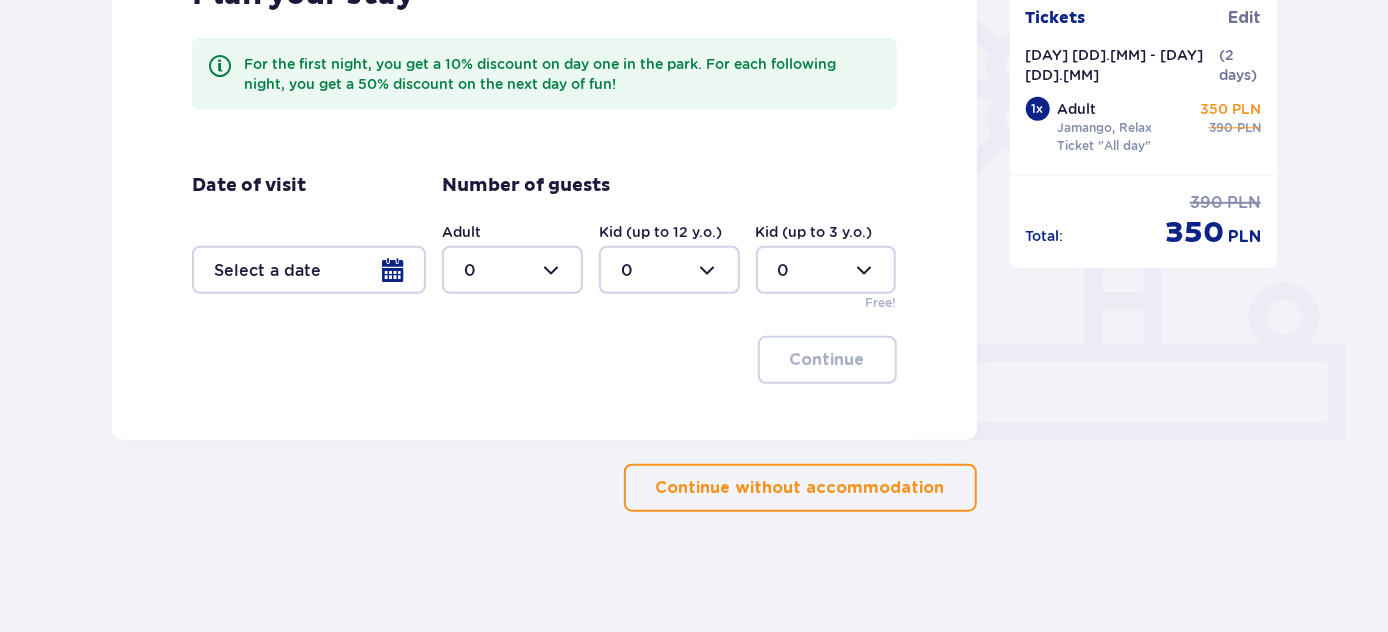 click on "Continue without accommodation" at bounding box center [800, 488] 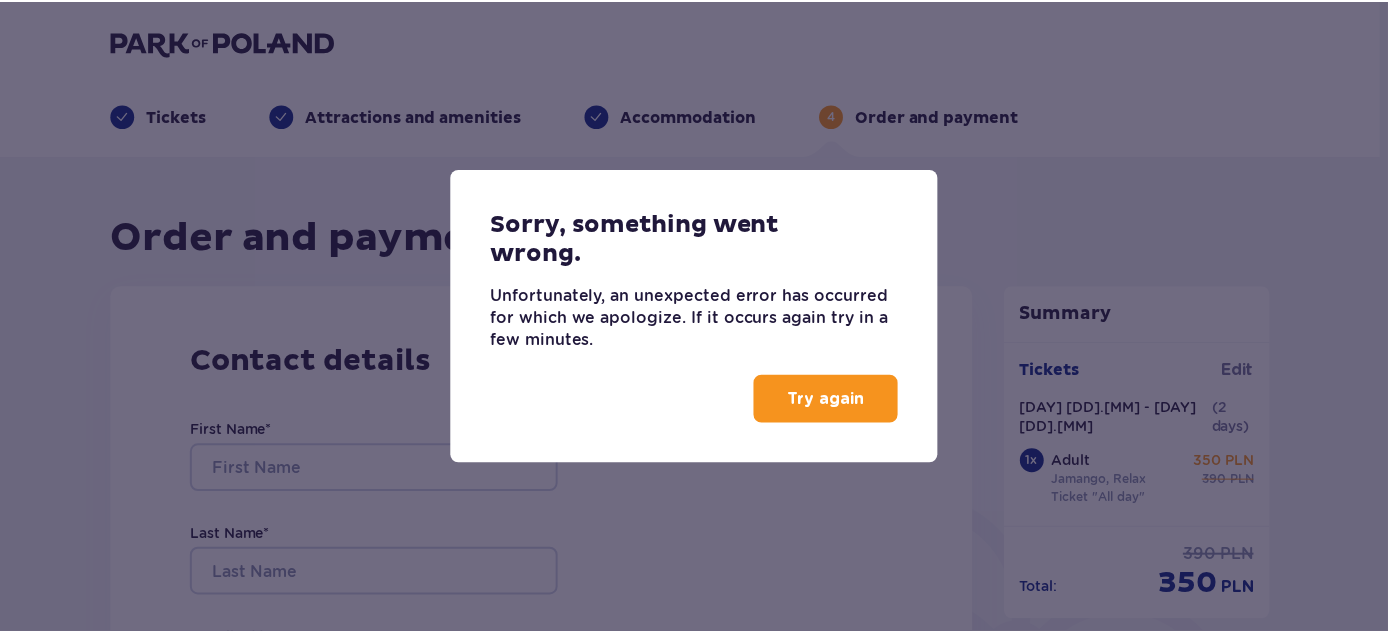scroll, scrollTop: 0, scrollLeft: 0, axis: both 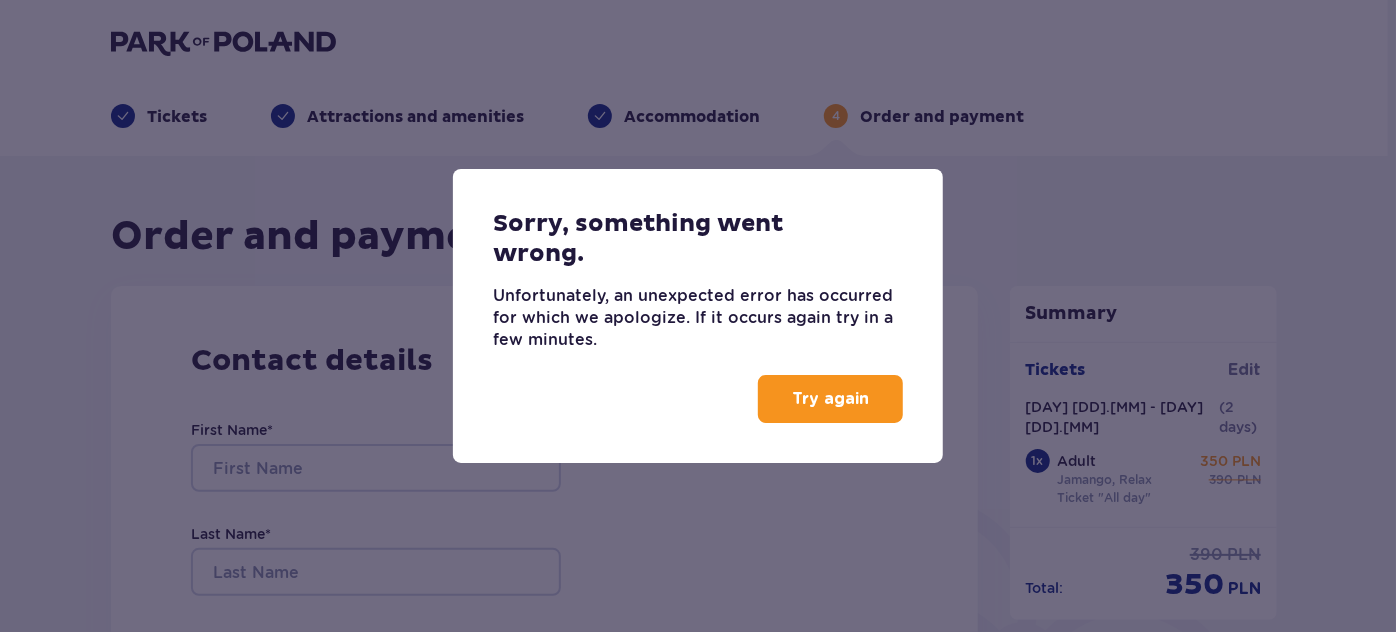 click on "Try again" at bounding box center [830, 399] 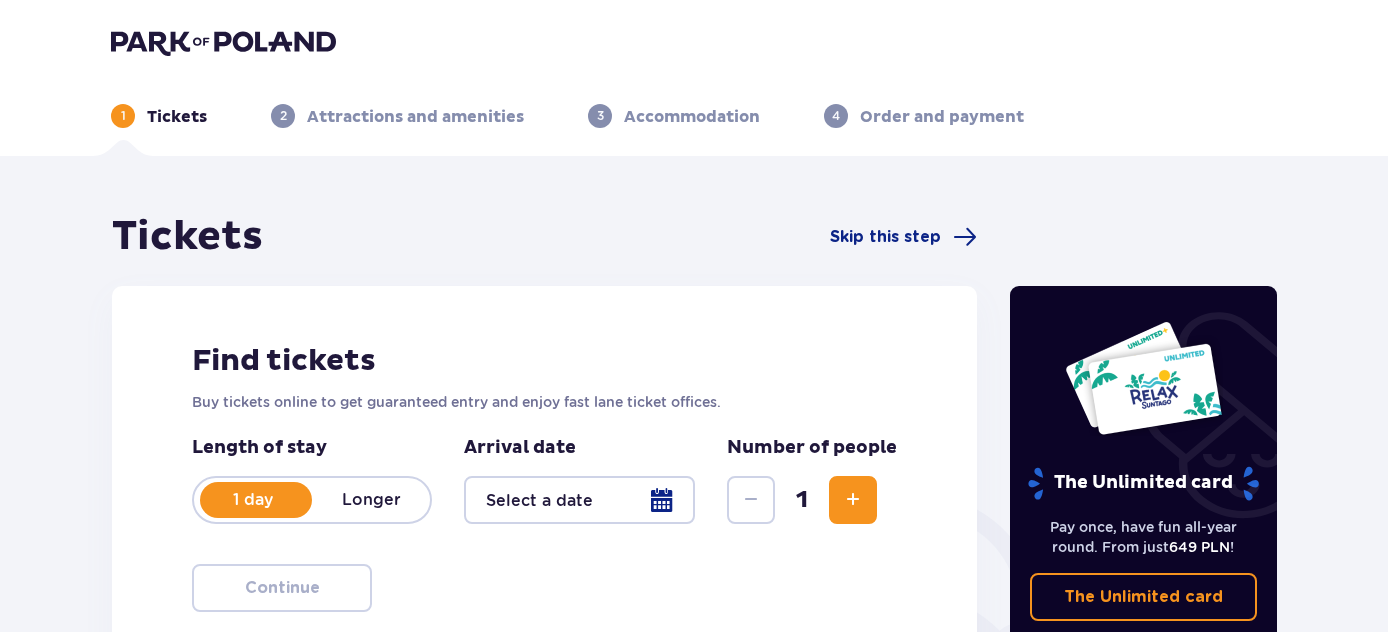 scroll, scrollTop: 0, scrollLeft: 0, axis: both 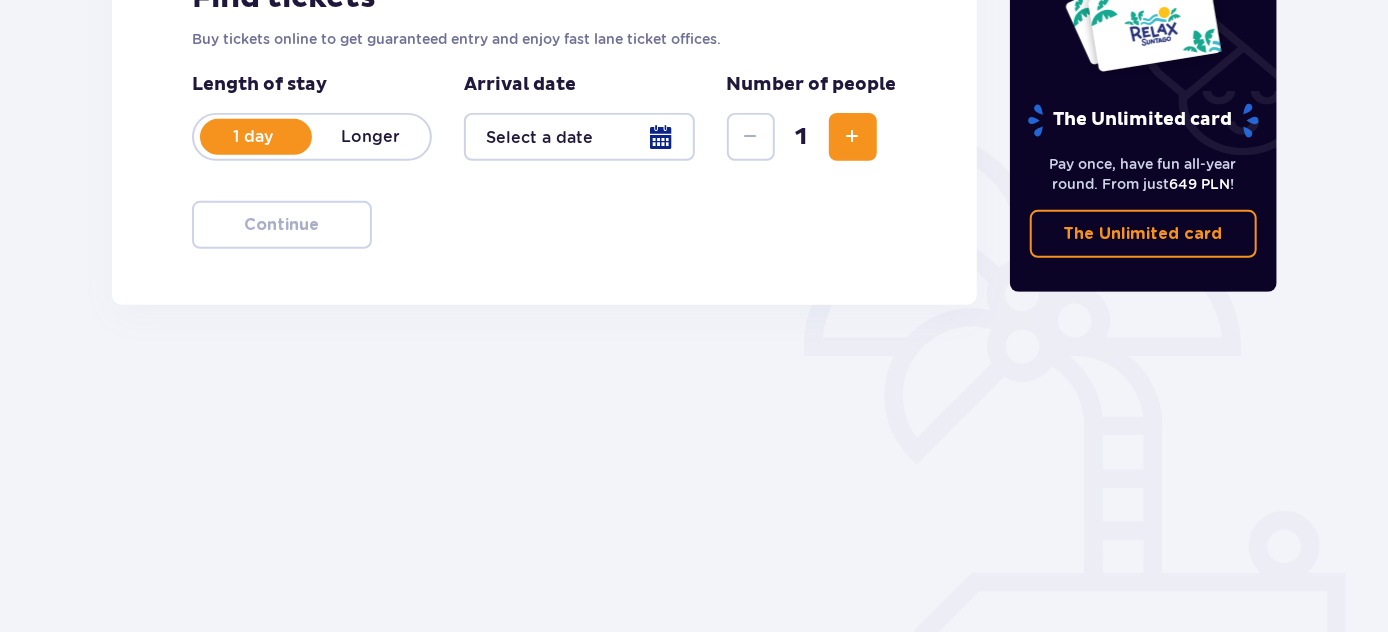 click on "Longer" at bounding box center (371, 137) 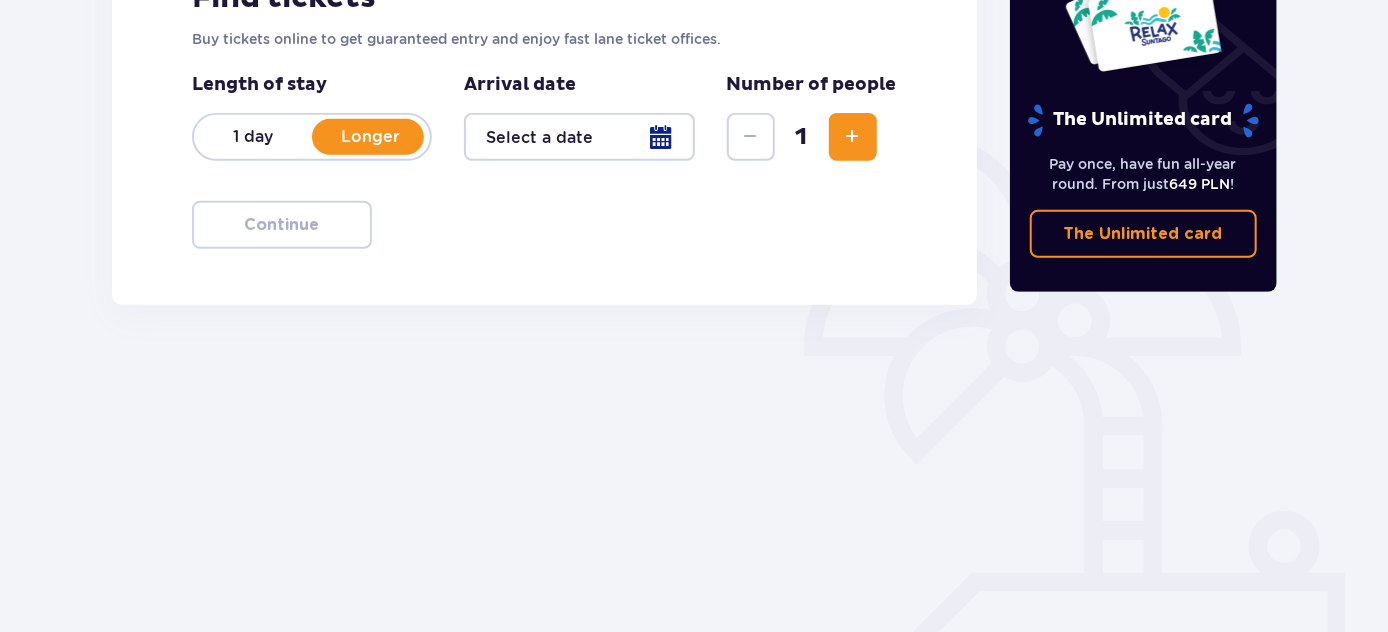 click at bounding box center (579, 137) 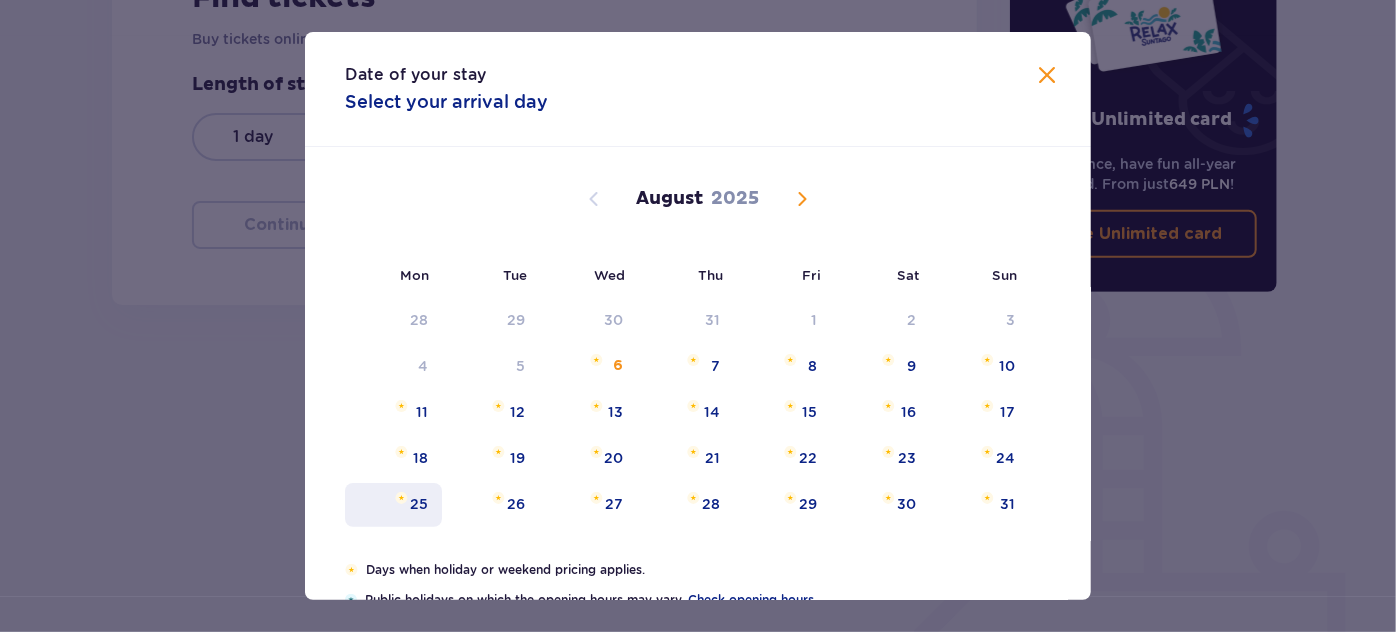 click on "25" at bounding box center (393, 505) 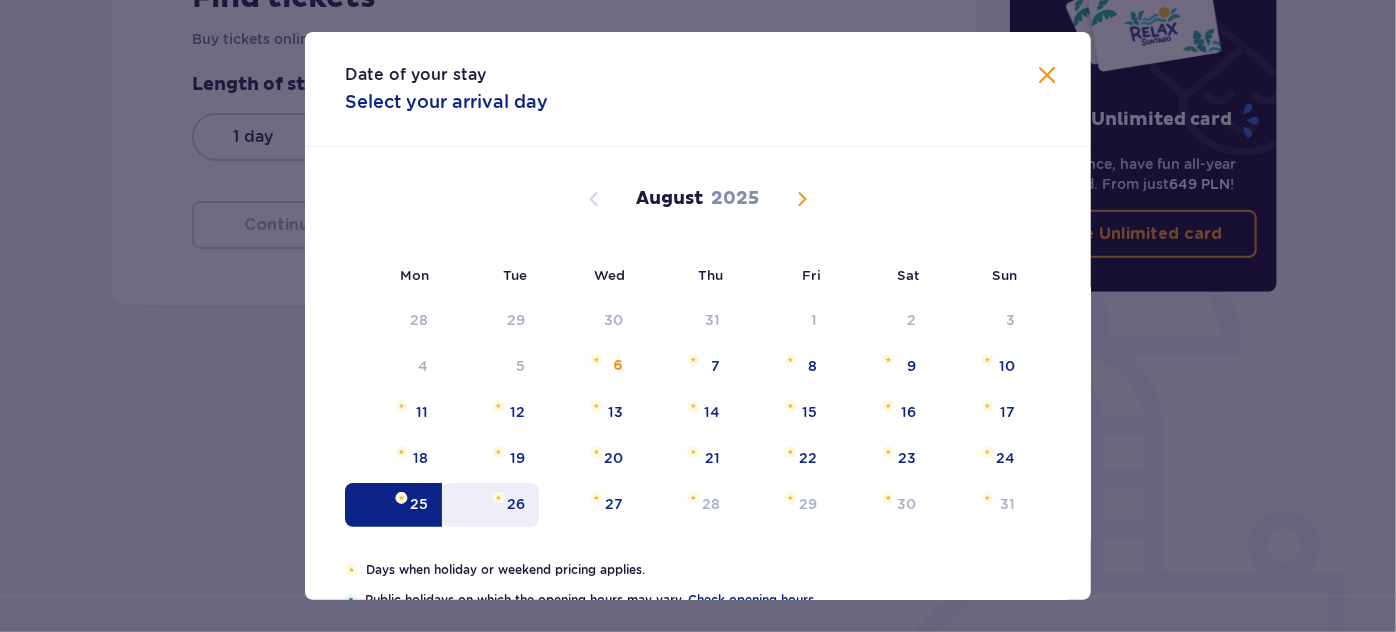 click on "26" at bounding box center (516, 504) 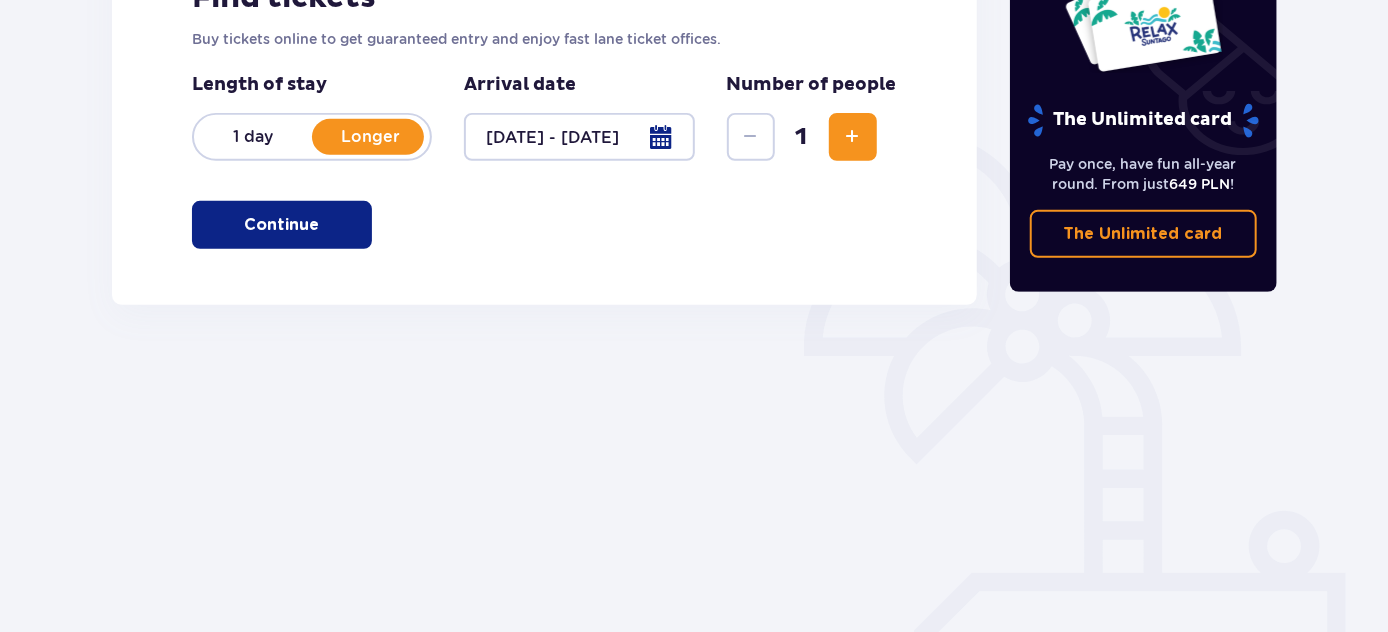 click at bounding box center [324, 225] 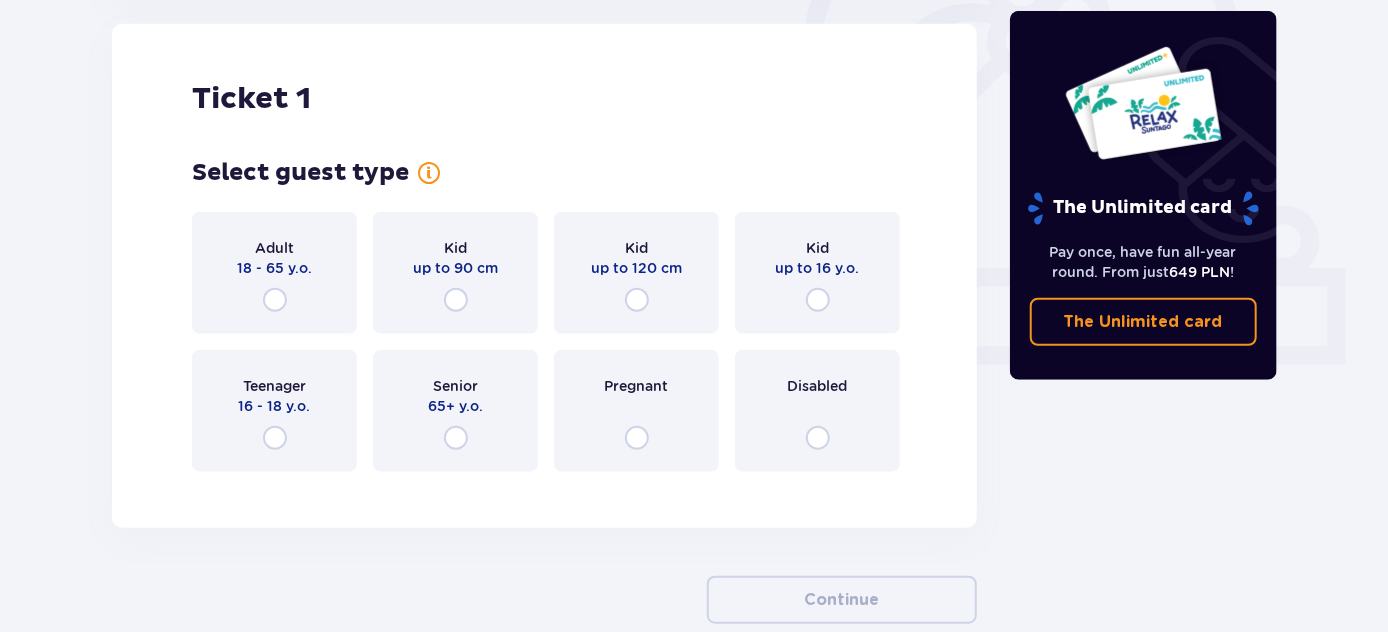 click on "18 - 65 y.o." at bounding box center [274, 268] 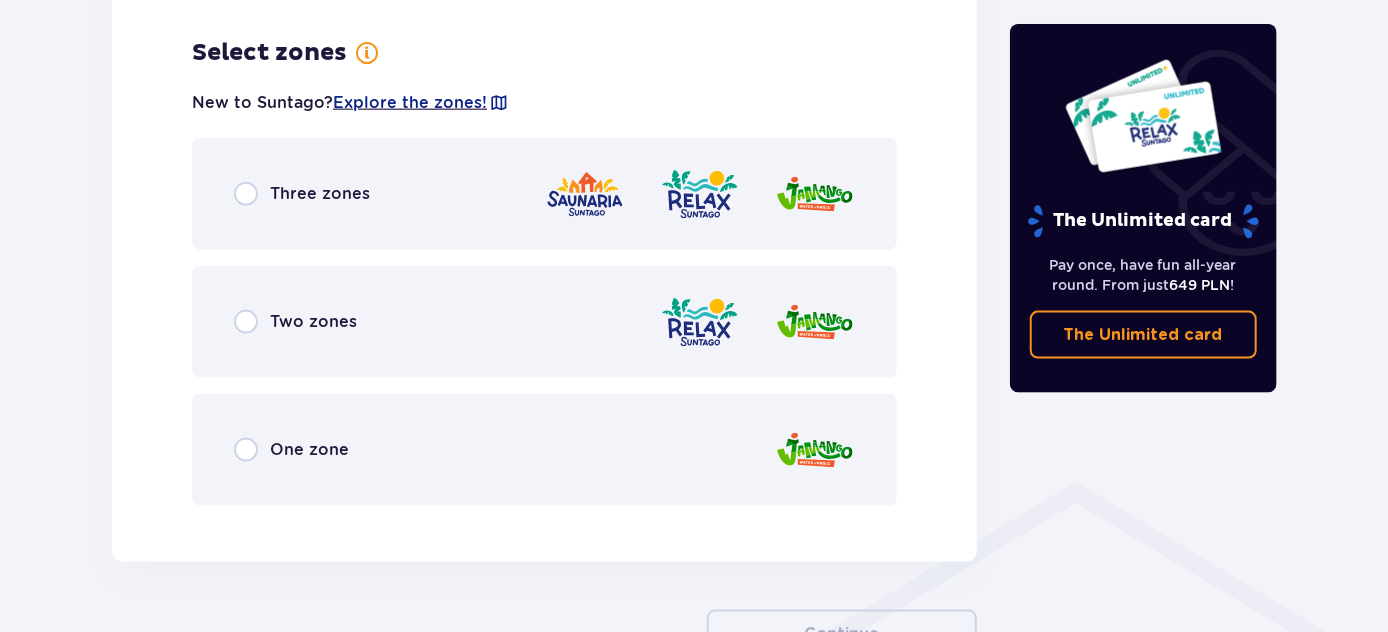 scroll, scrollTop: 1156, scrollLeft: 0, axis: vertical 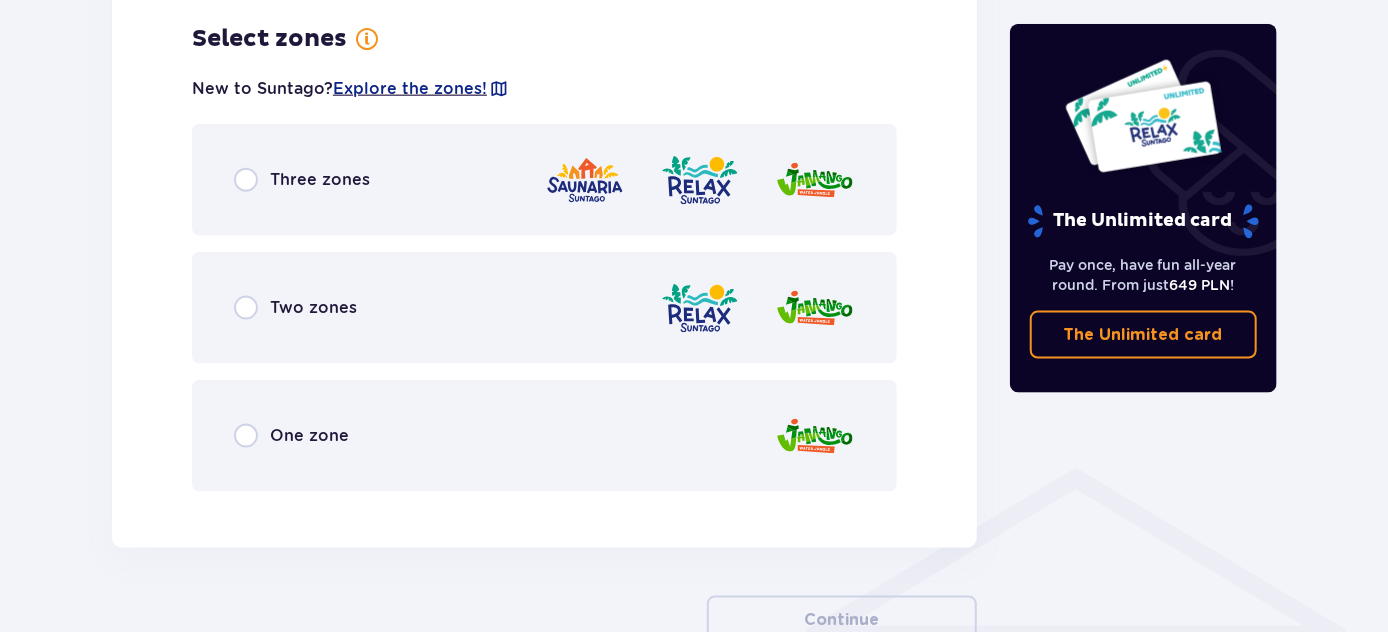 click on "Two zones" at bounding box center (313, 308) 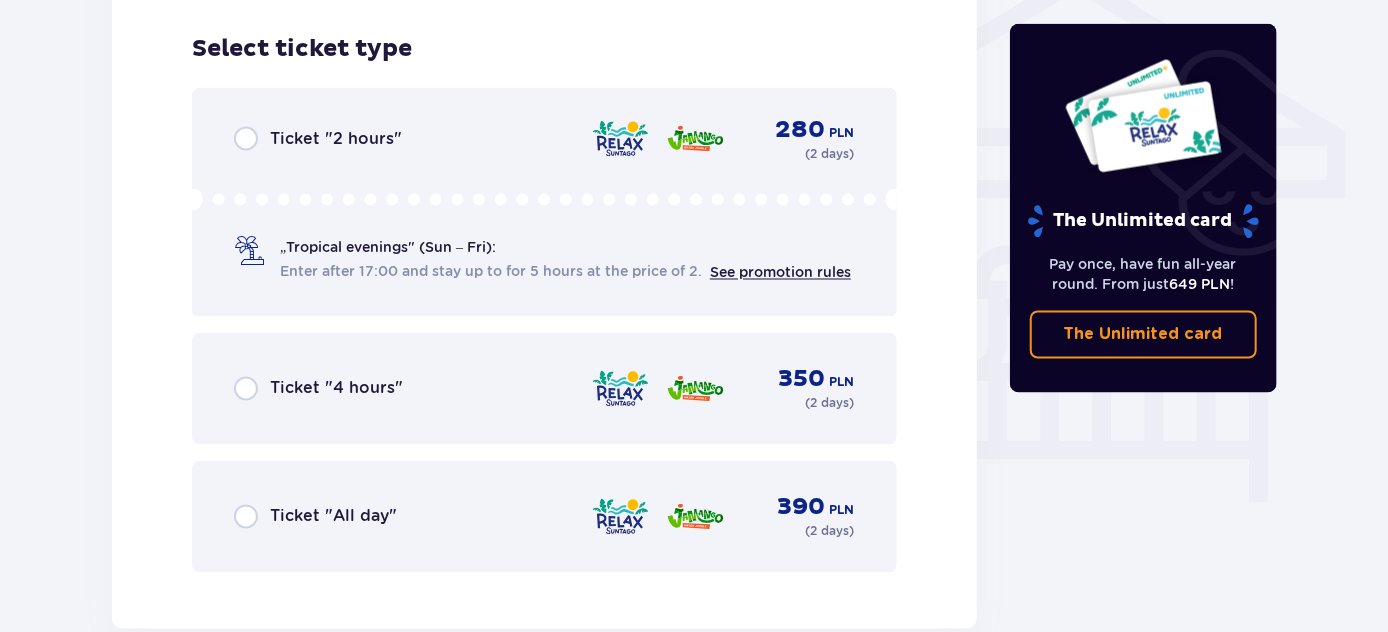 scroll, scrollTop: 1664, scrollLeft: 0, axis: vertical 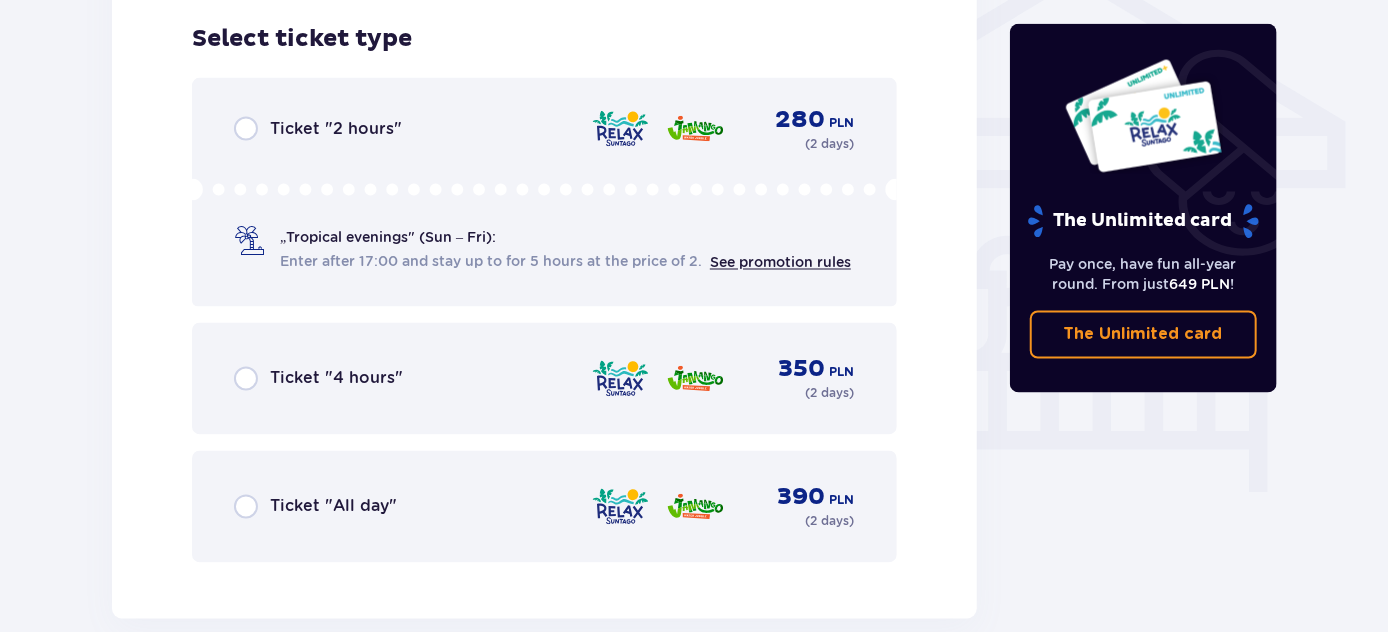 click on "Ticket "All day"" at bounding box center [333, 507] 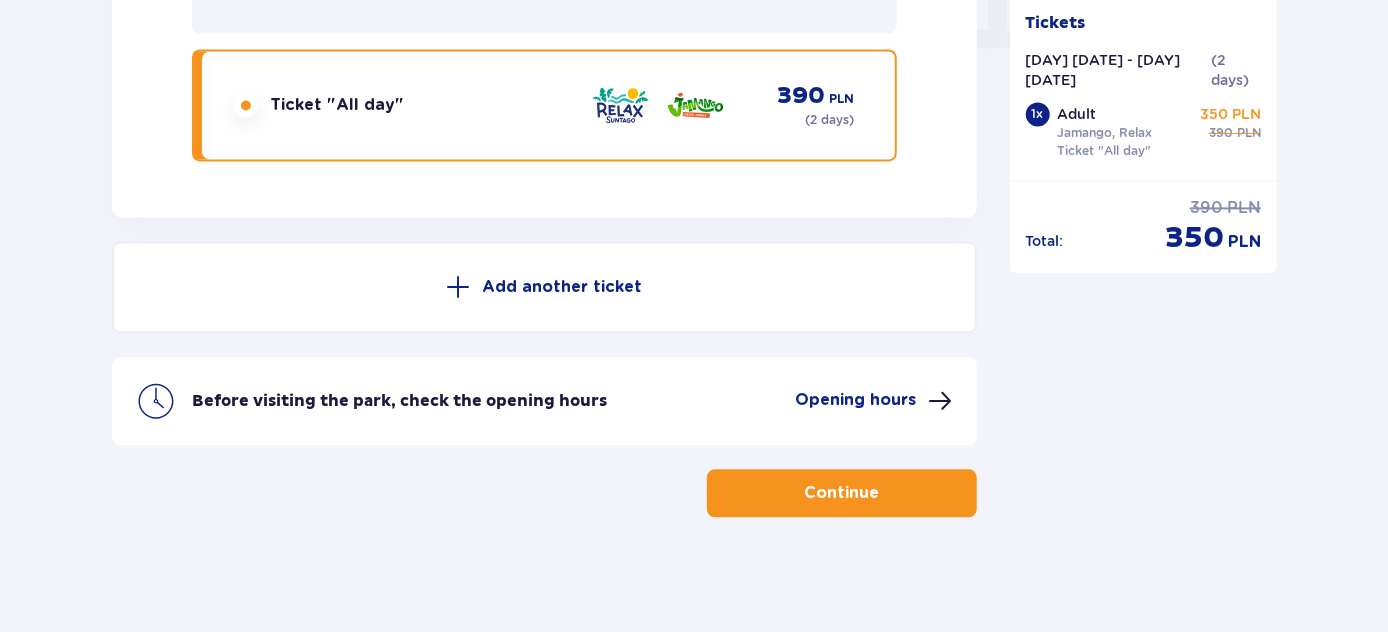 scroll, scrollTop: 2069, scrollLeft: 0, axis: vertical 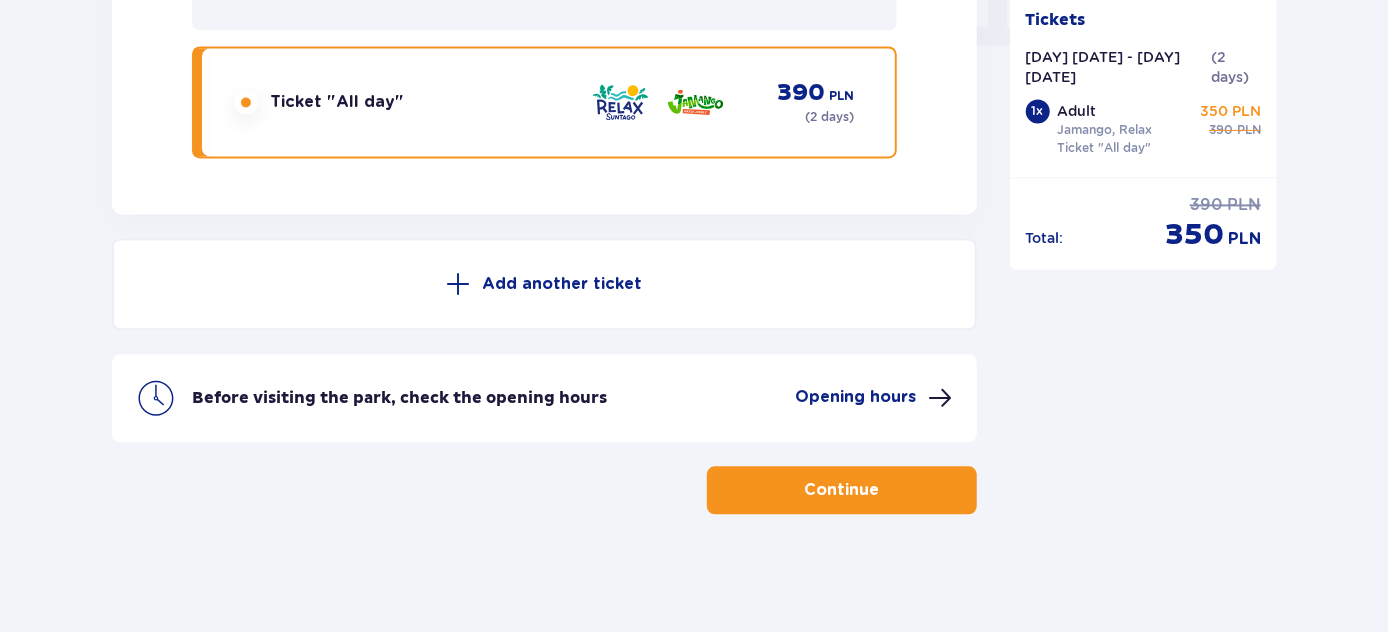 click on "Continue" at bounding box center [841, 490] 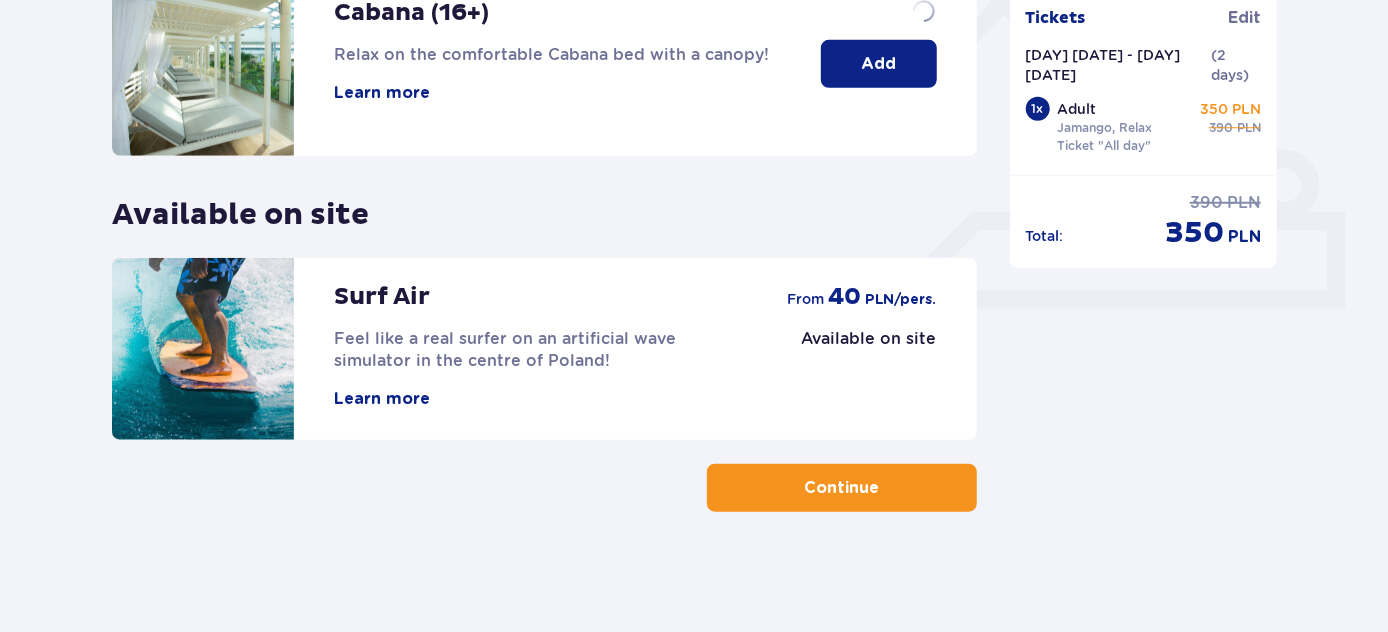 scroll, scrollTop: 0, scrollLeft: 0, axis: both 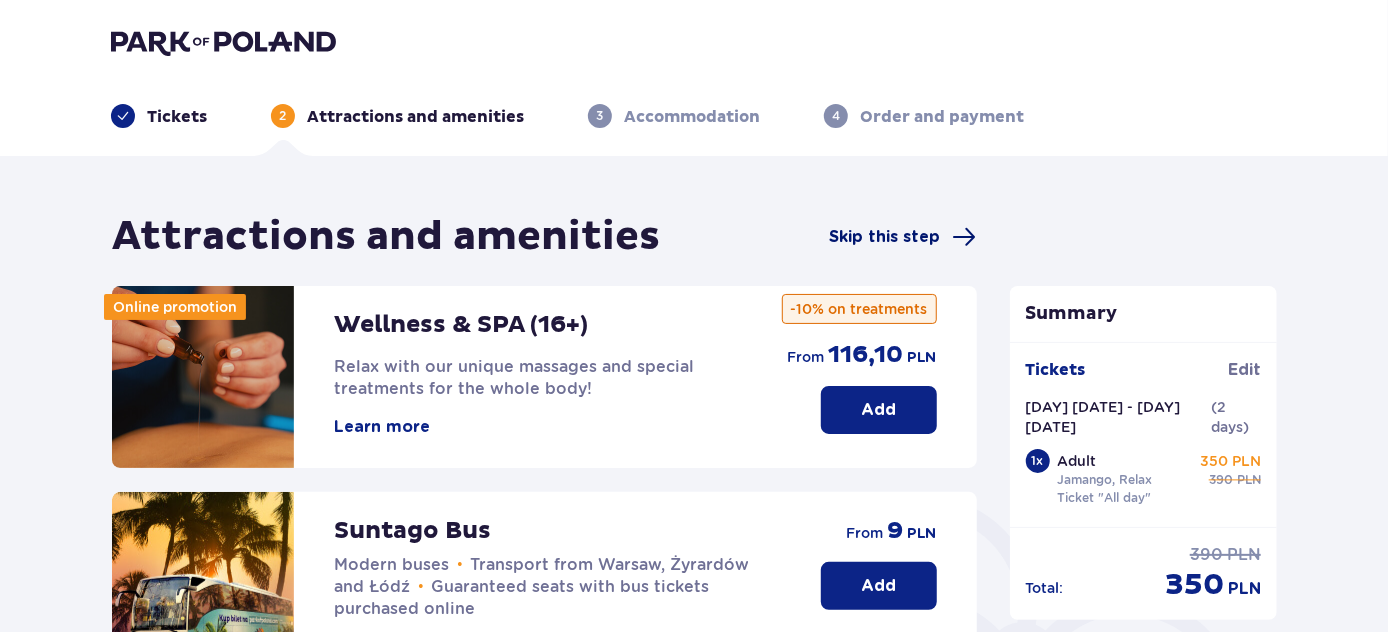 click on "Skip this step" at bounding box center [885, 237] 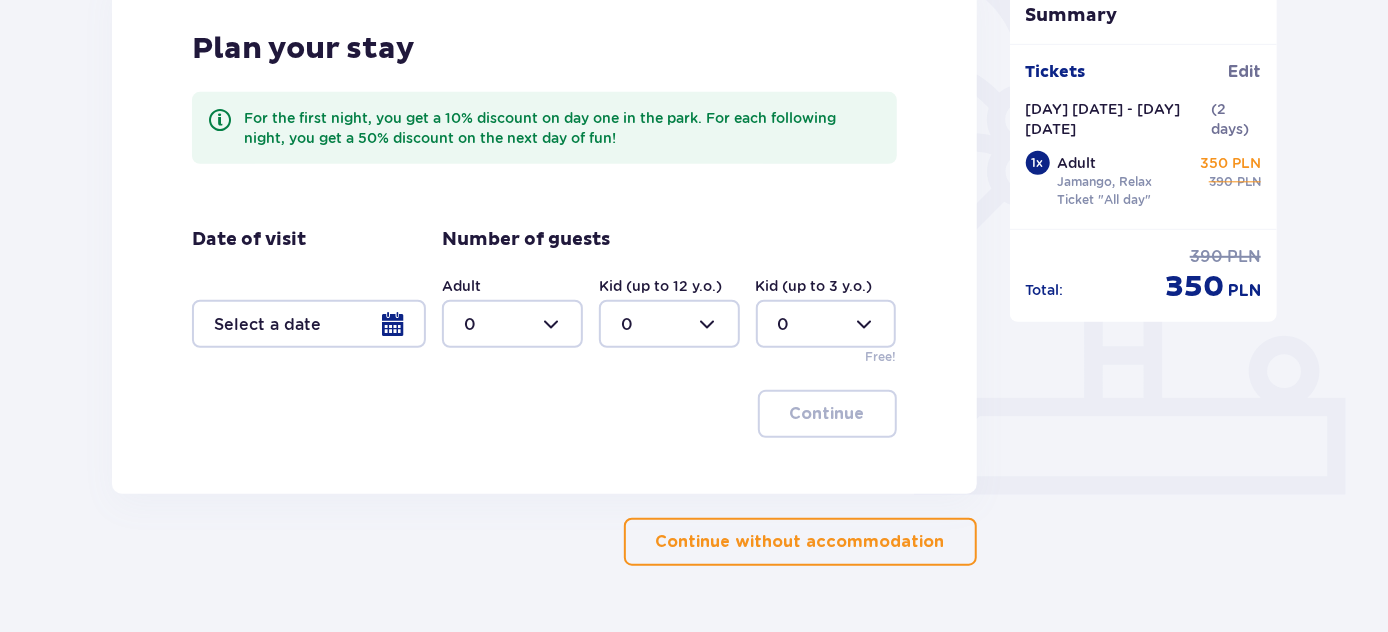 scroll, scrollTop: 545, scrollLeft: 0, axis: vertical 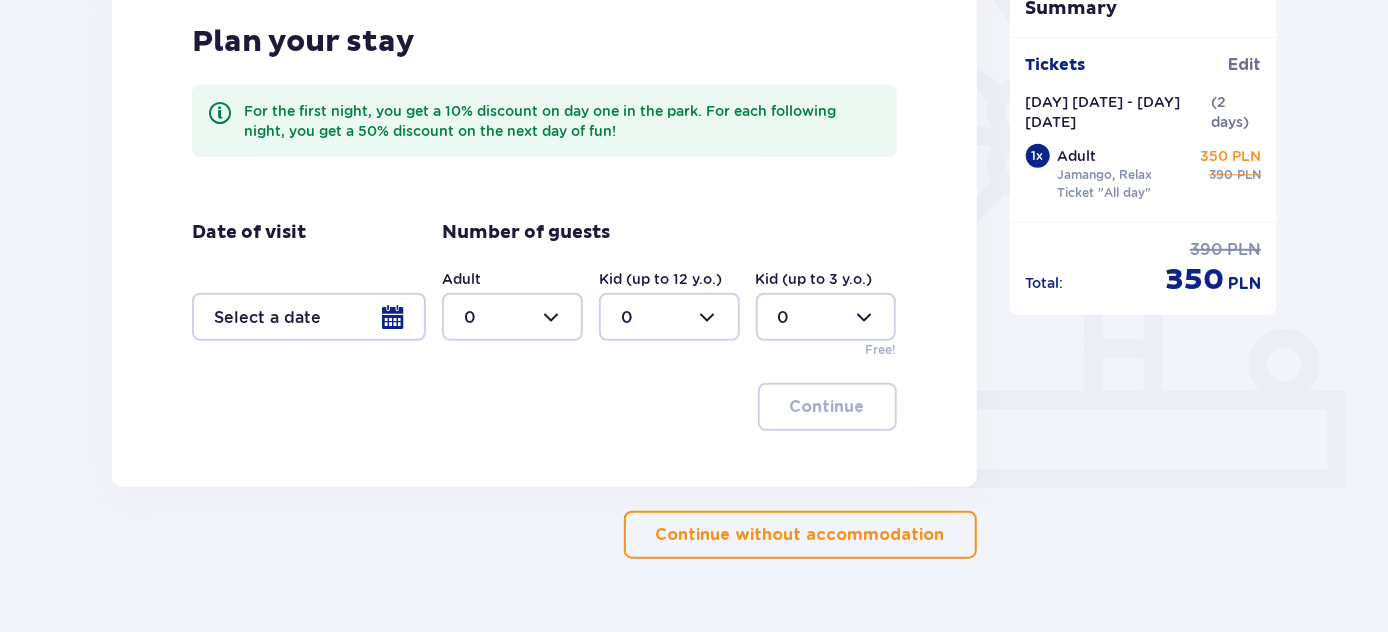 click on "Continue without accommodation" at bounding box center (800, 535) 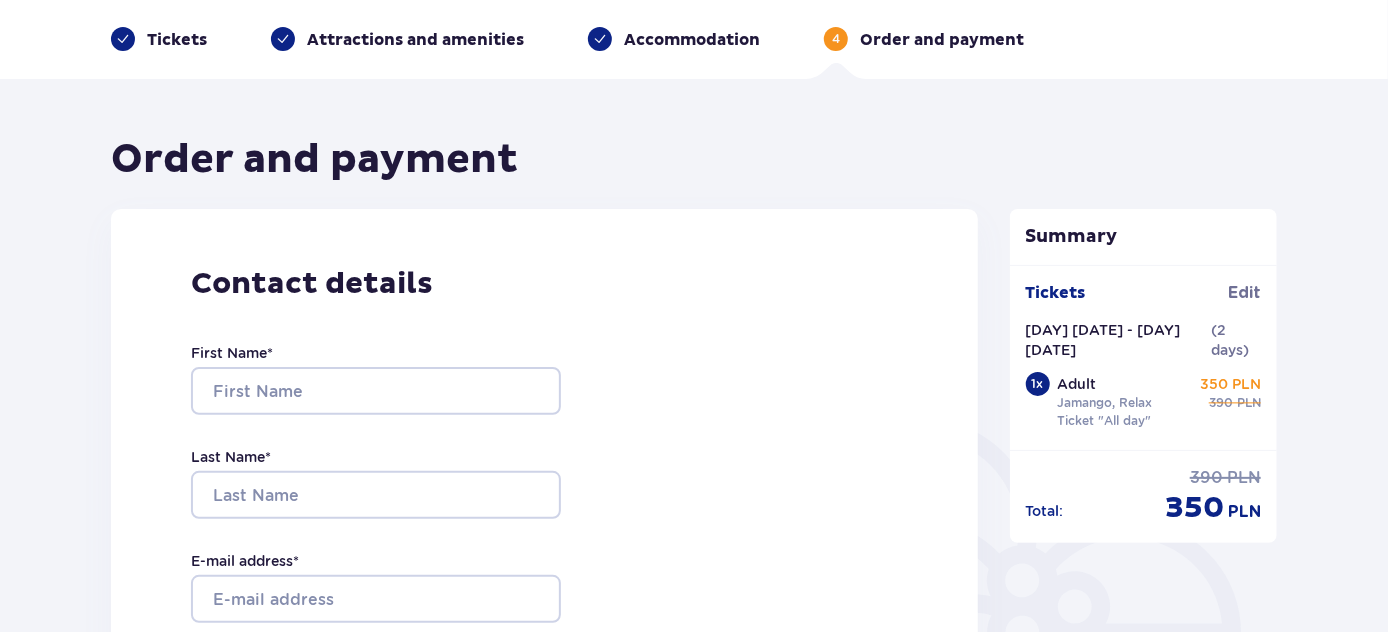 scroll, scrollTop: 181, scrollLeft: 0, axis: vertical 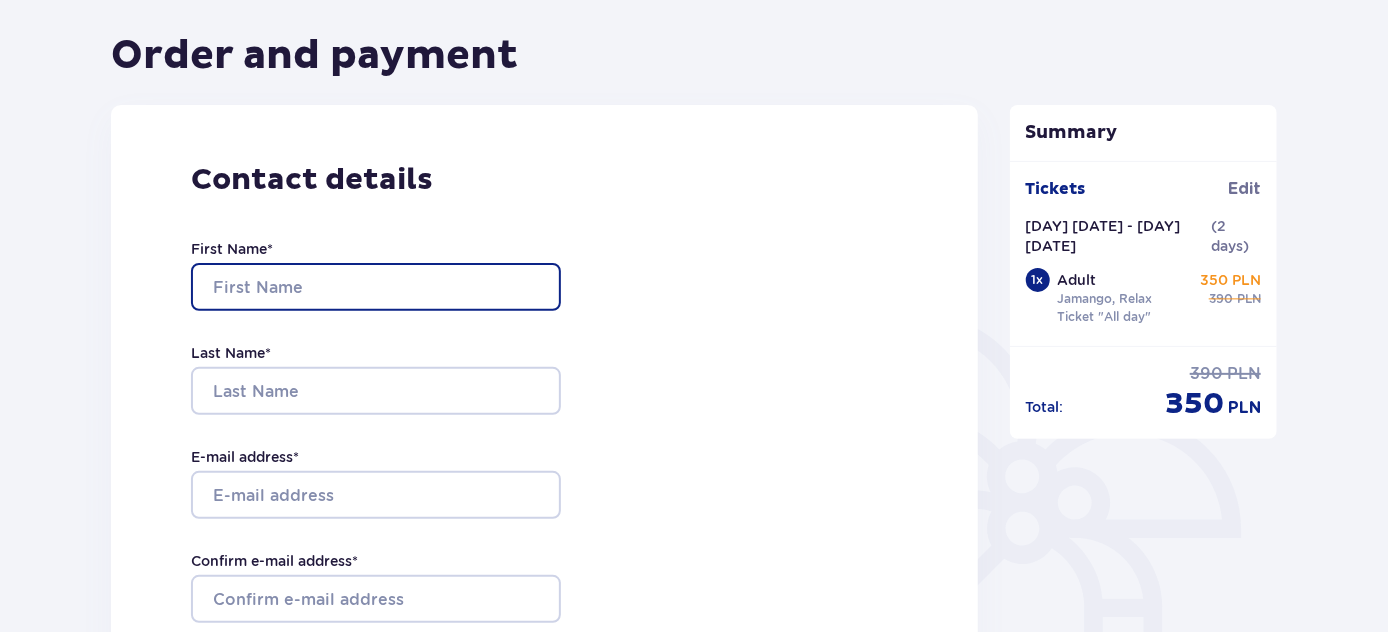 click on "First Name *" at bounding box center (376, 287) 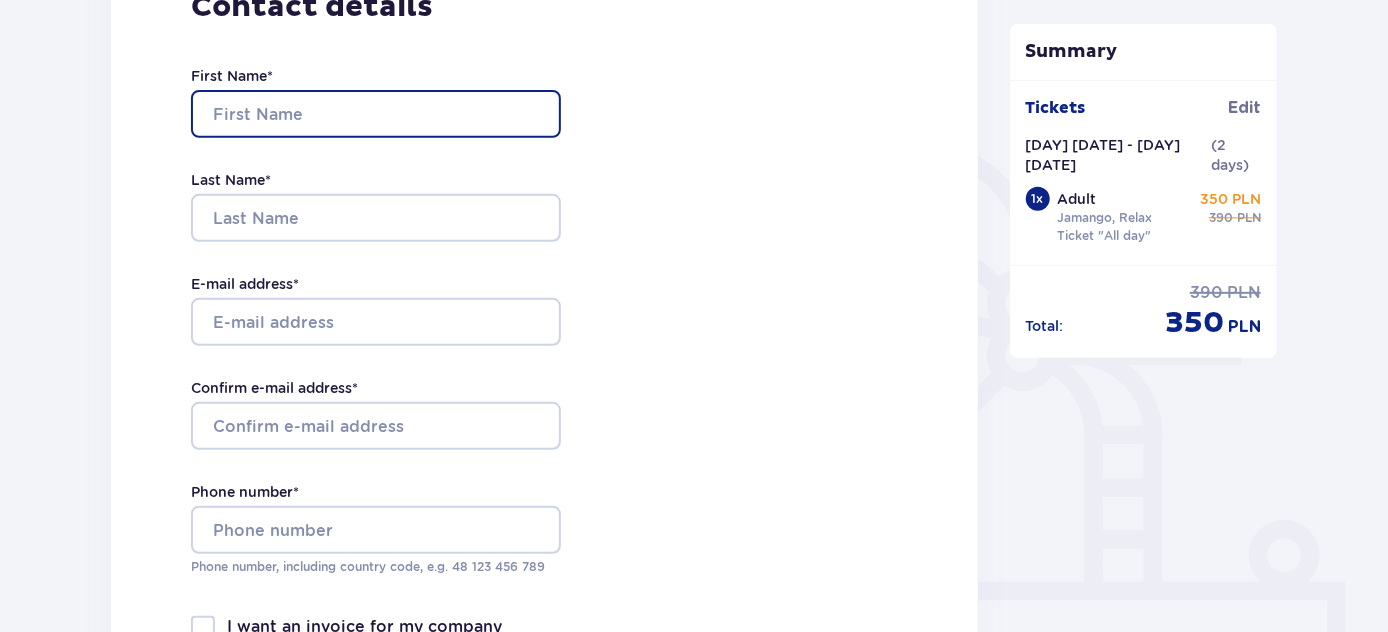 scroll, scrollTop: 181, scrollLeft: 0, axis: vertical 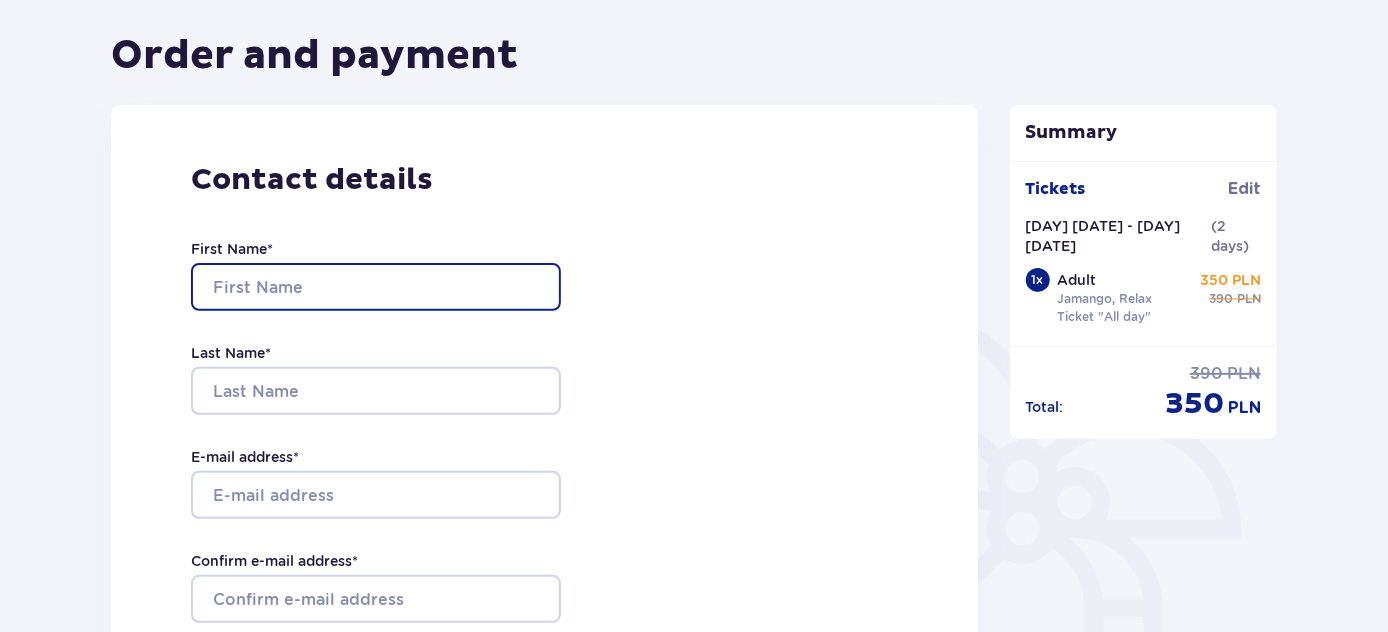type on "Y" 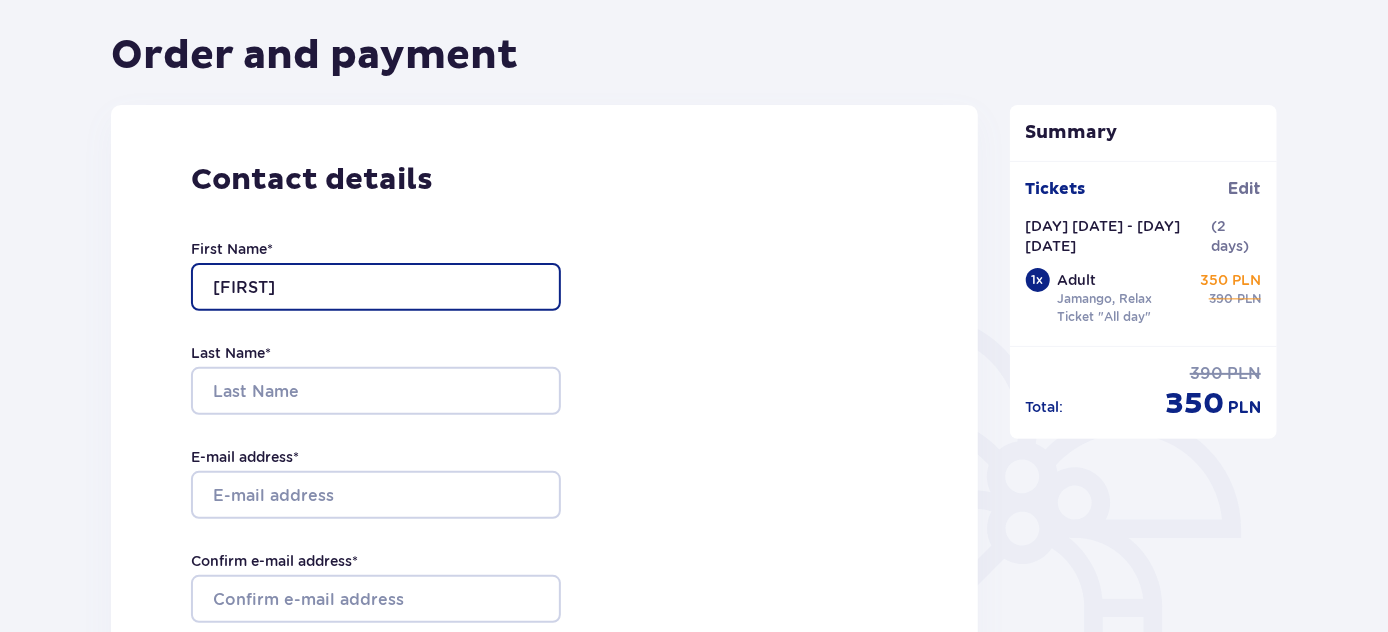 type on "[FIRST]" 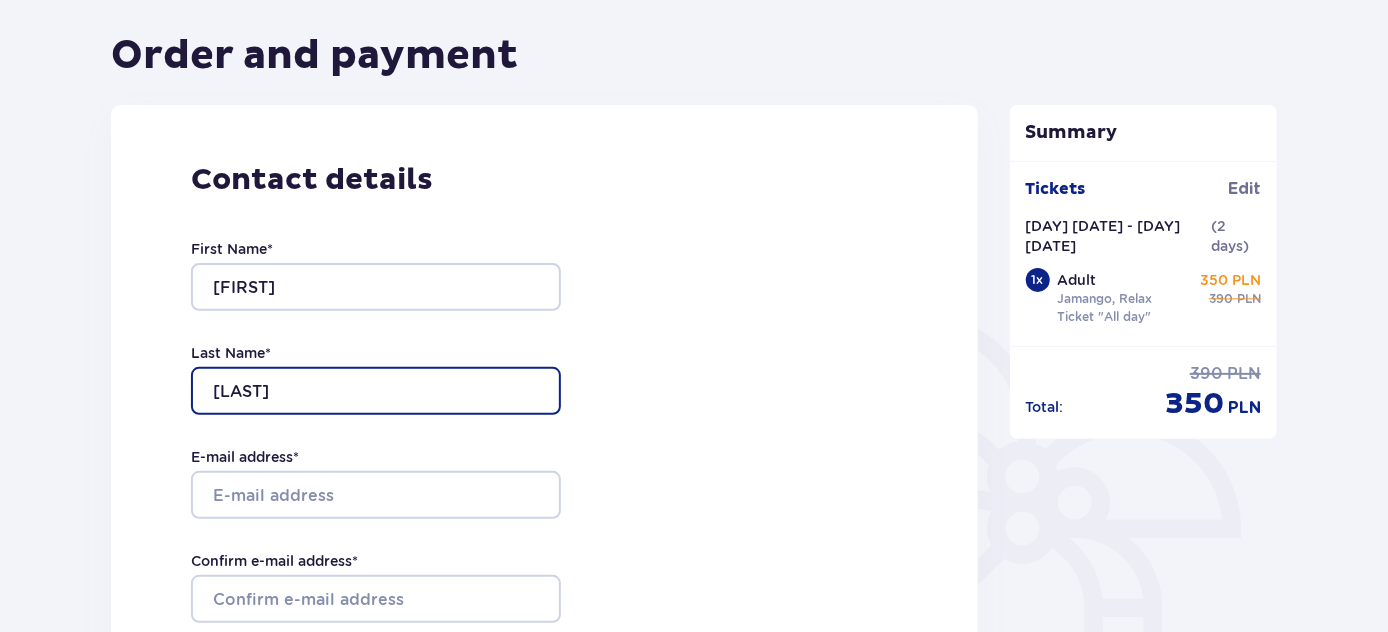type on "[LAST]" 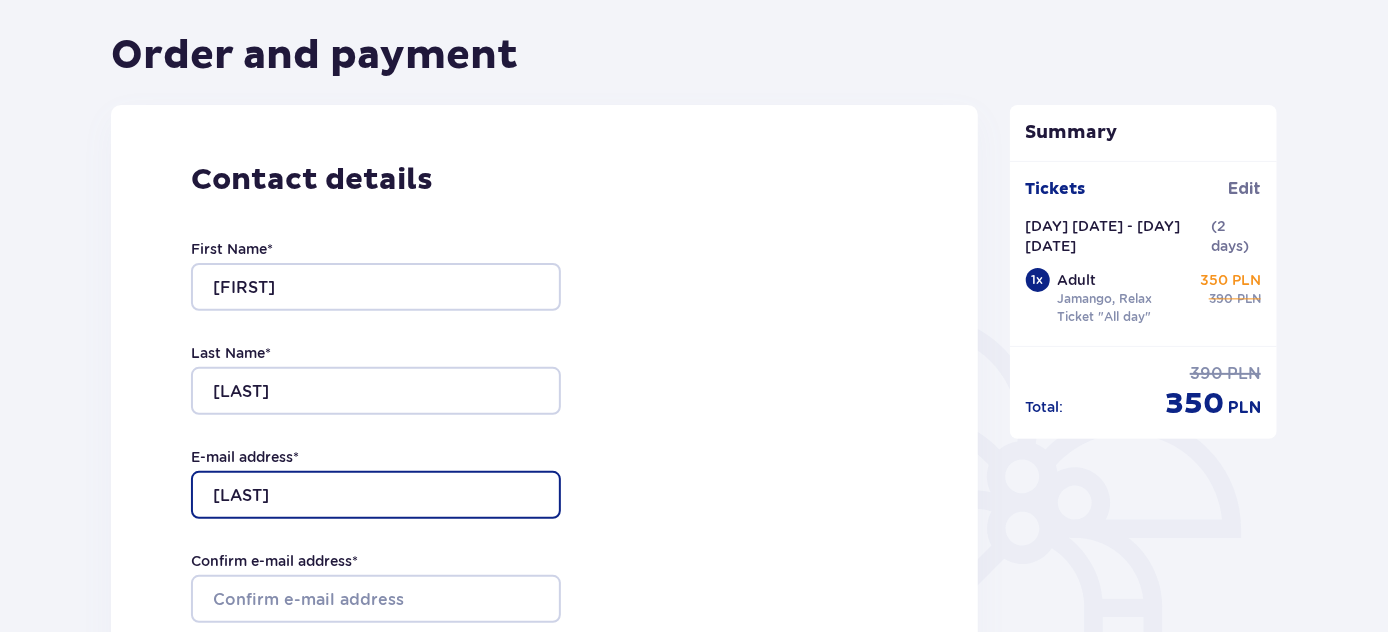 type on "[EMAIL]" 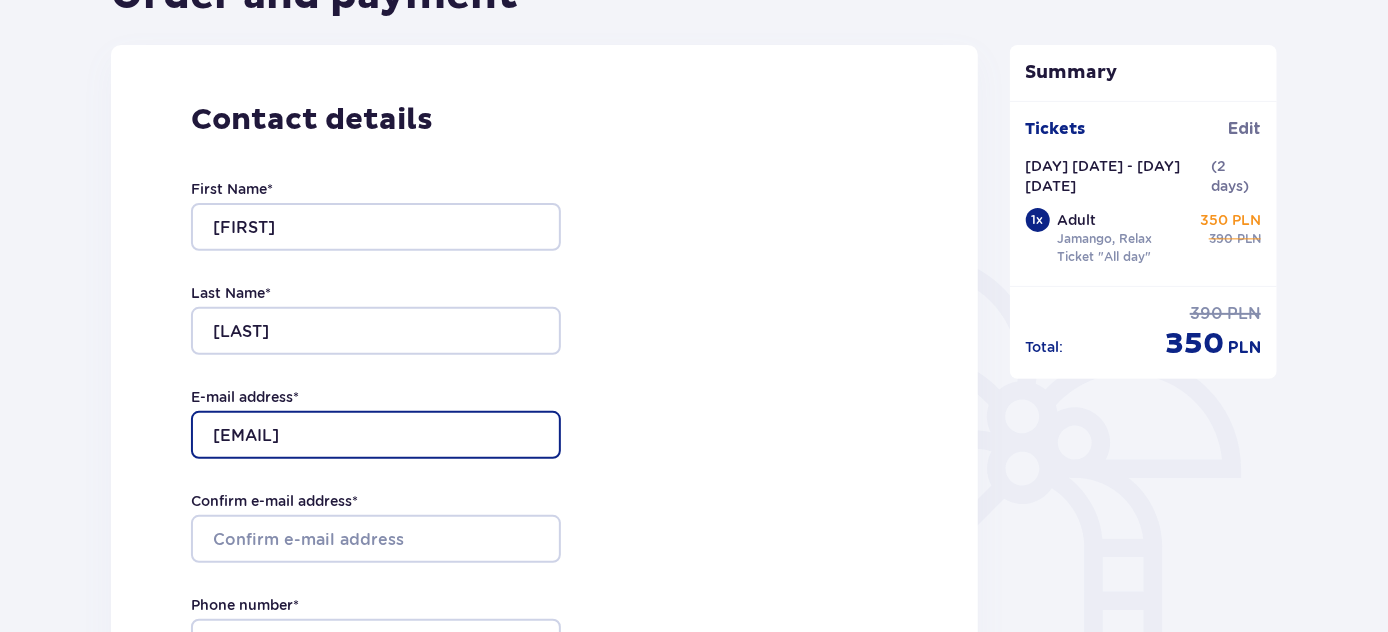 scroll, scrollTop: 272, scrollLeft: 0, axis: vertical 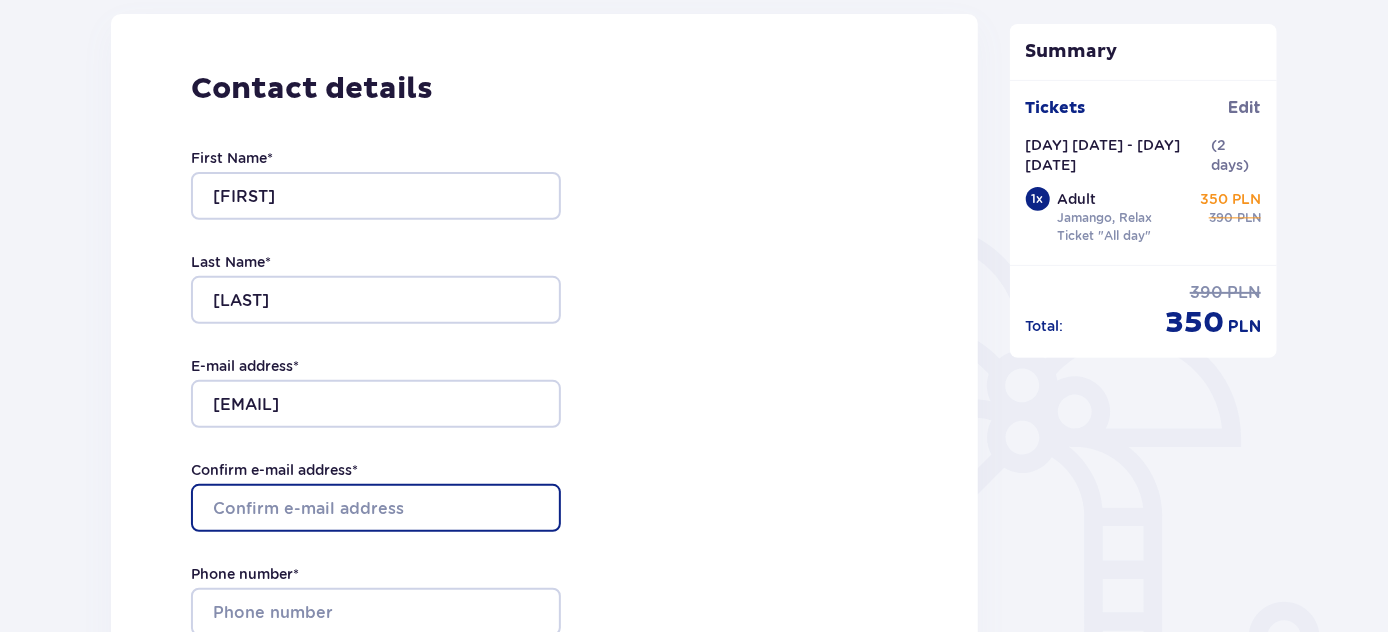 click on "Confirm e-mail address *" at bounding box center (376, 508) 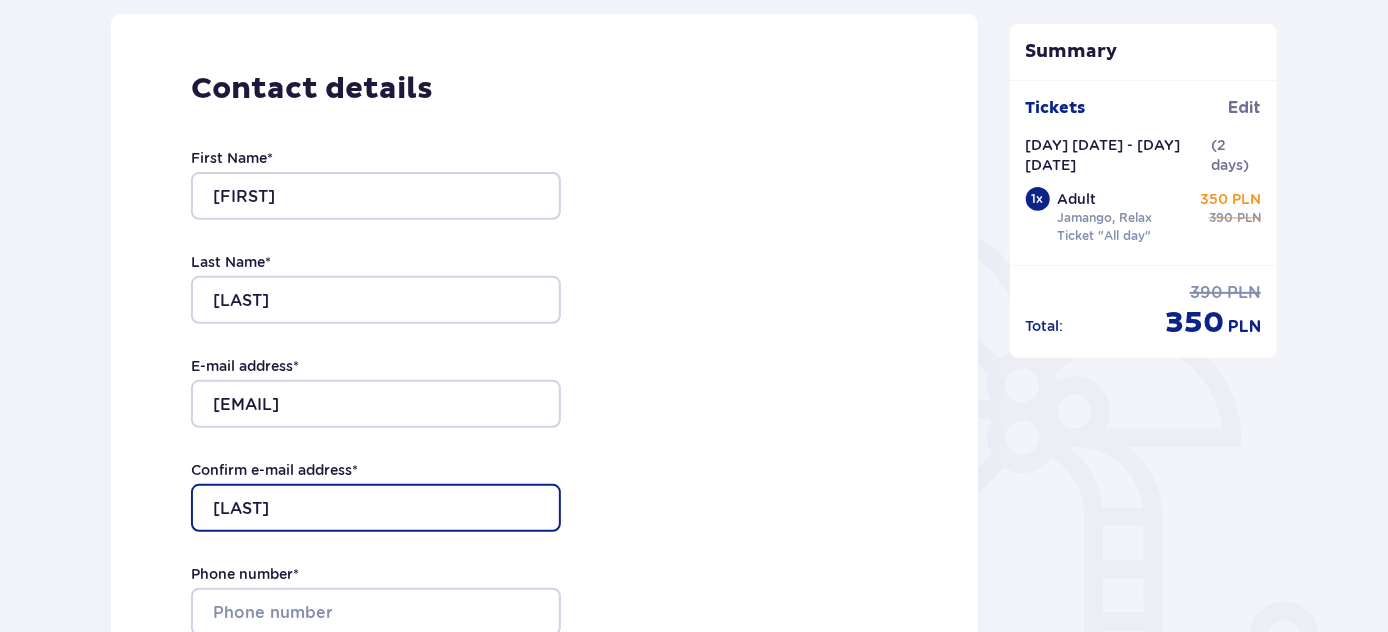 type on "[EMAIL]" 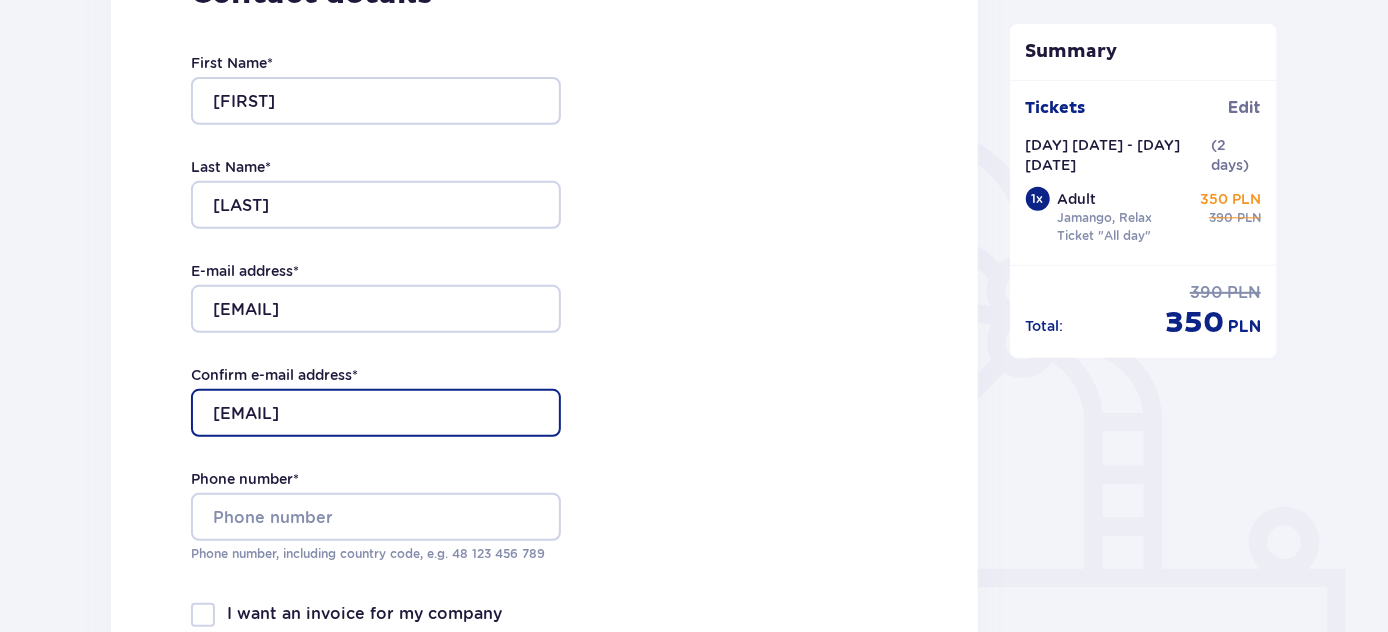 scroll, scrollTop: 454, scrollLeft: 0, axis: vertical 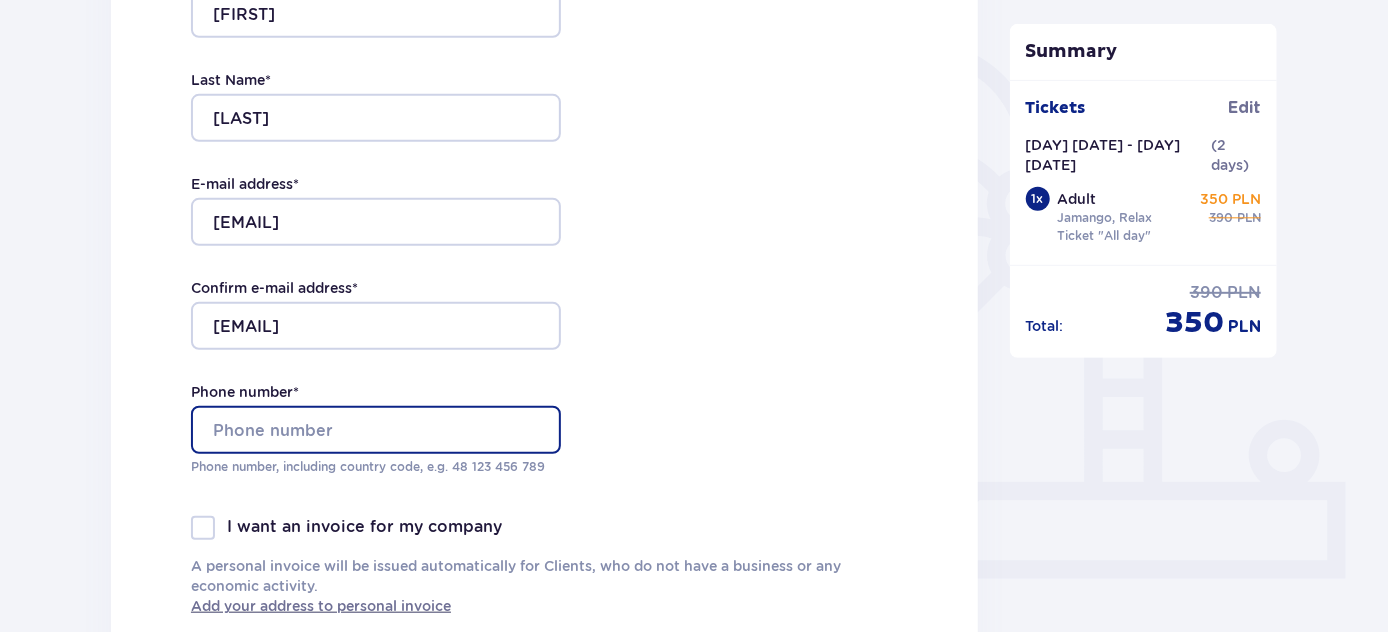click on "Phone number *" at bounding box center (376, 430) 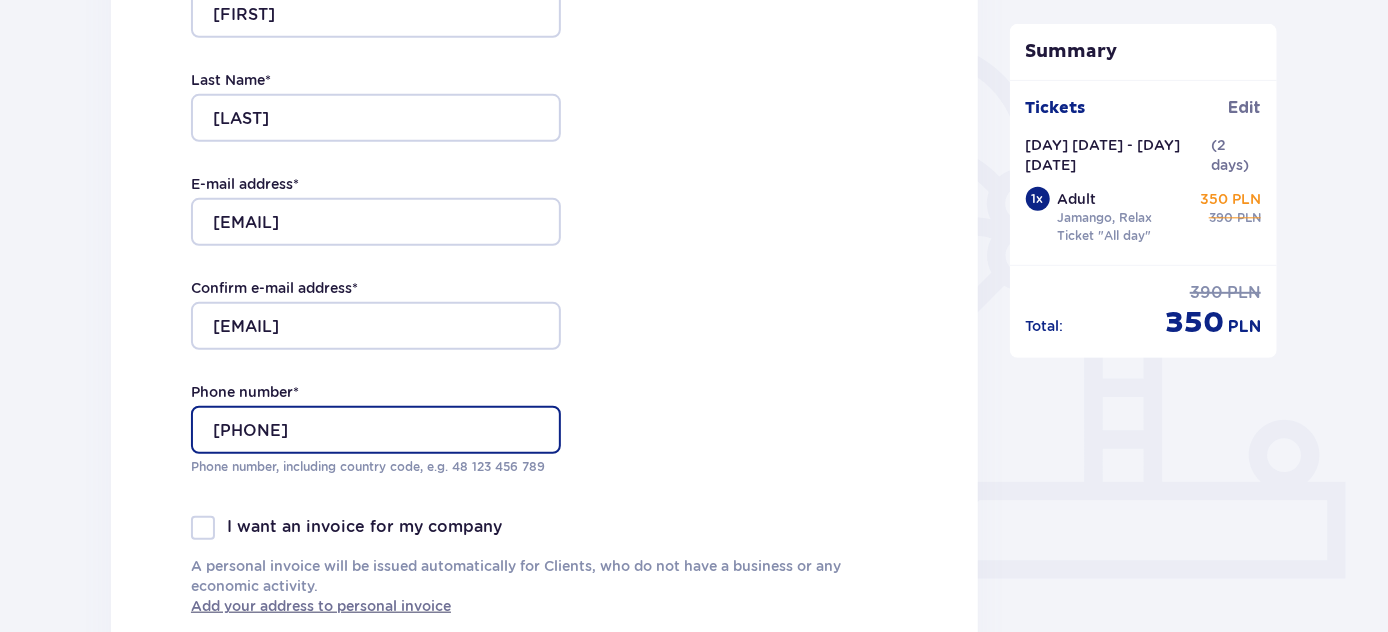 click on "[PHONE]" at bounding box center [376, 430] 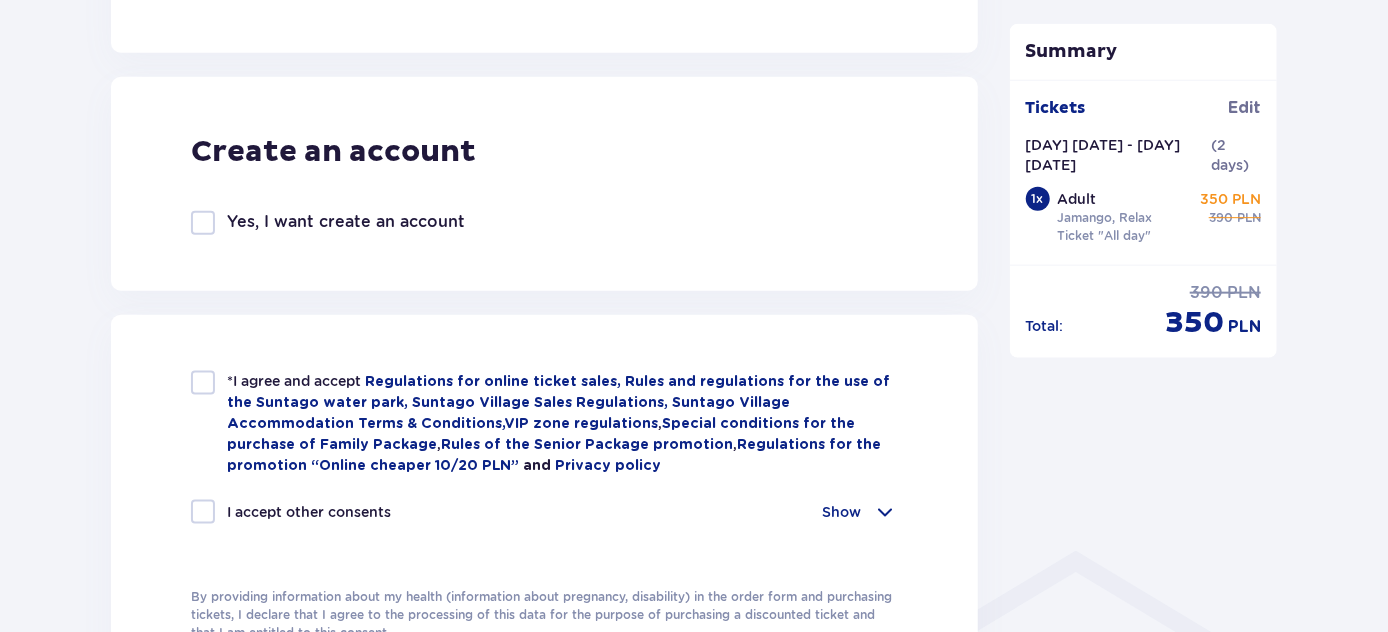 scroll, scrollTop: 1090, scrollLeft: 0, axis: vertical 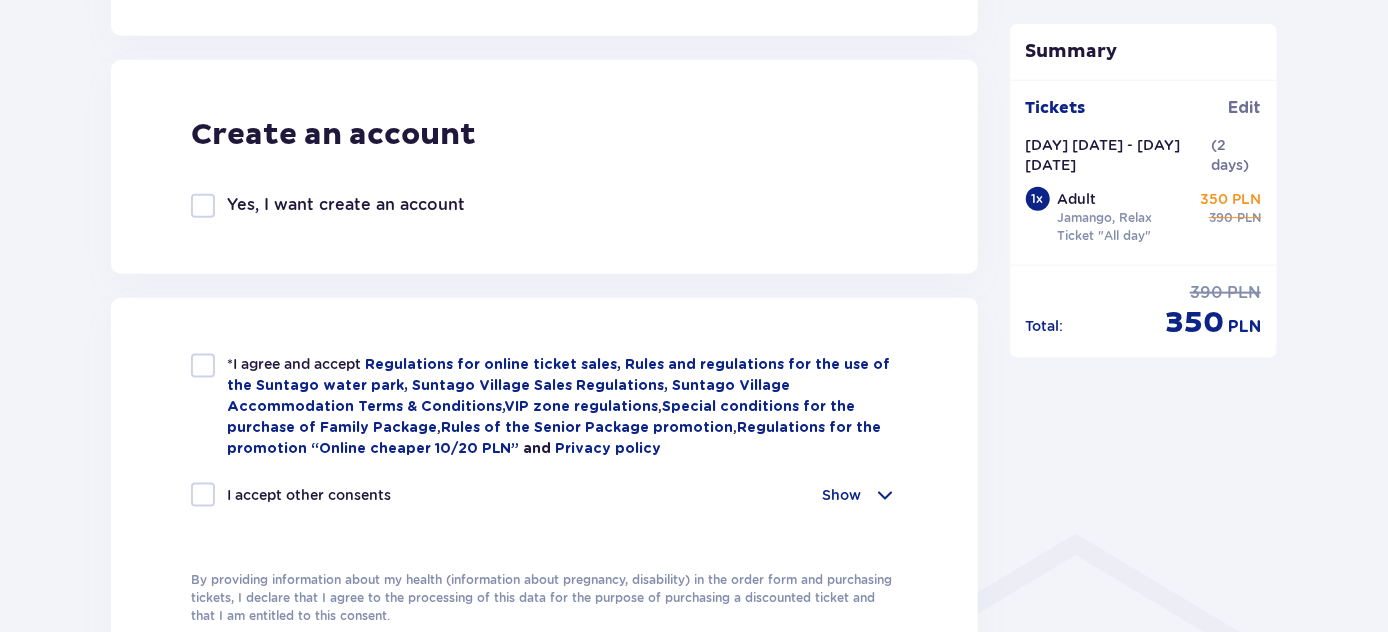 type on "[PHONE]" 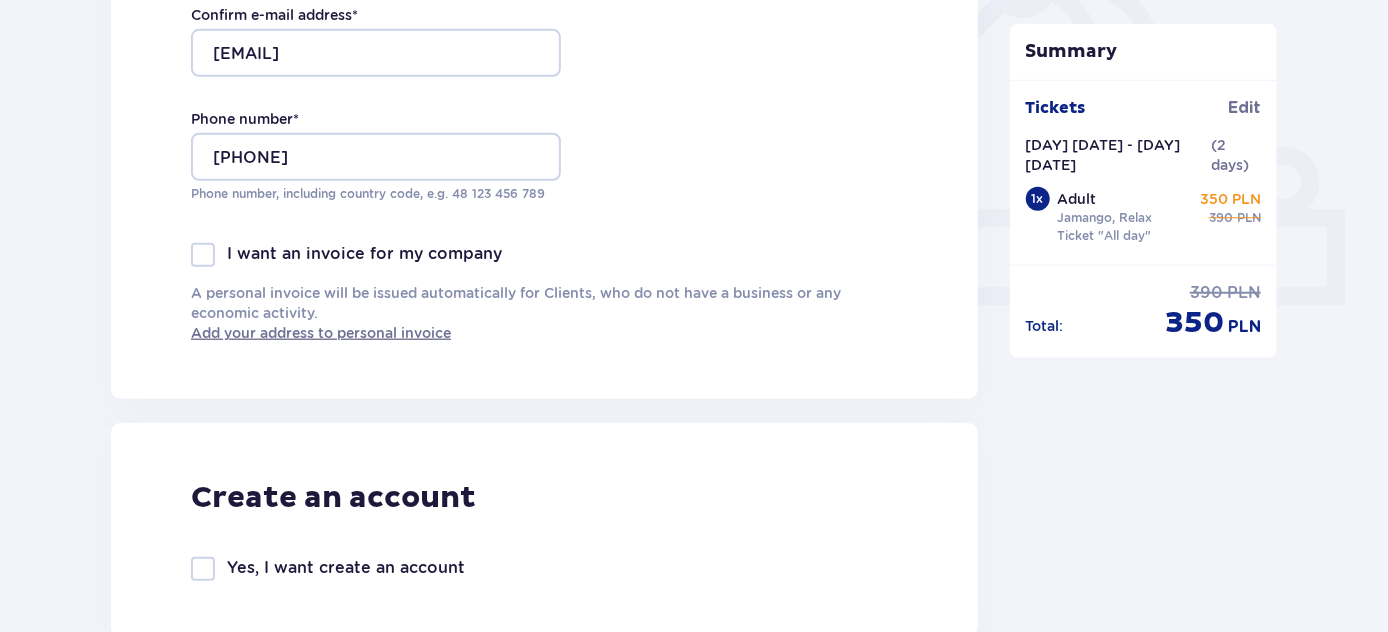 scroll, scrollTop: 1181, scrollLeft: 0, axis: vertical 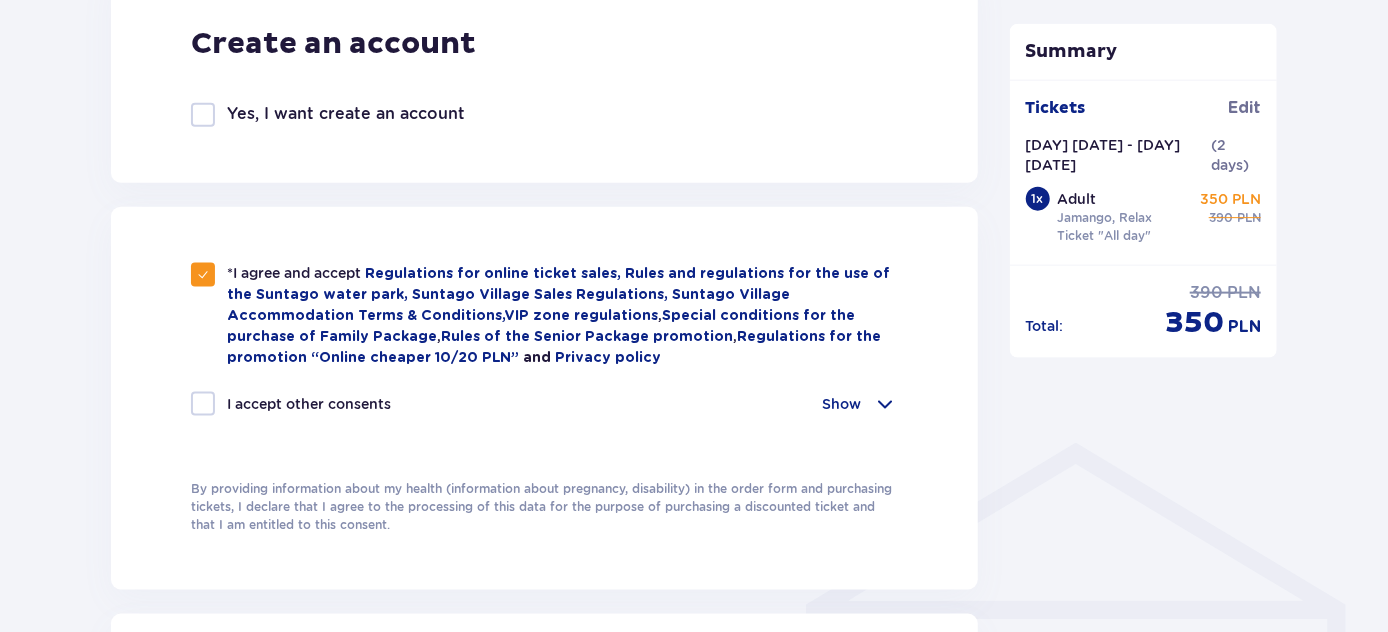 click on "I accept other consents" at bounding box center [291, 404] 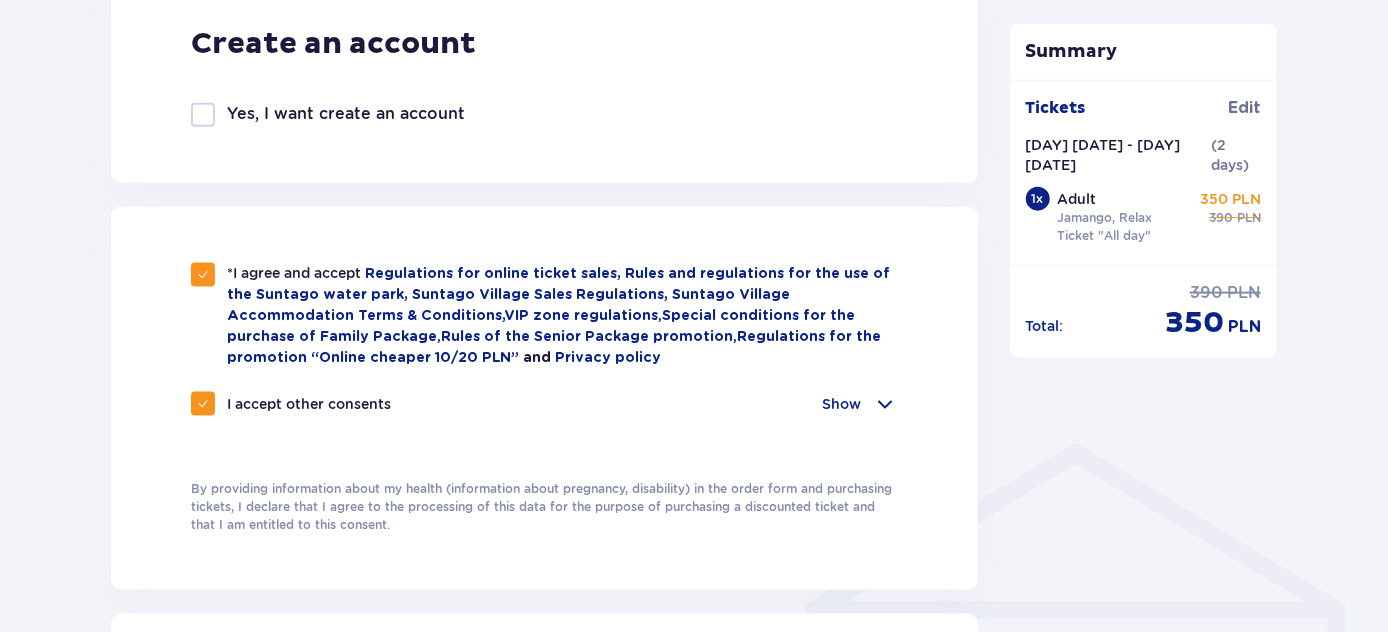 click on "Show" at bounding box center [860, 404] 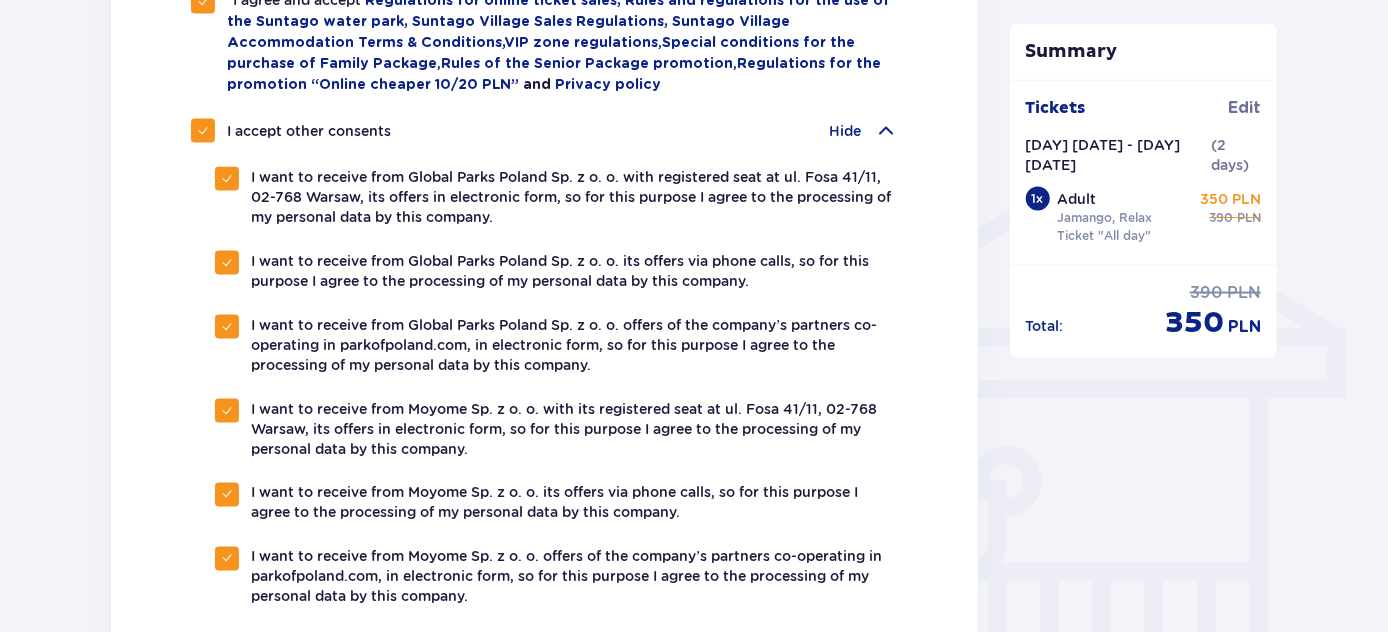 scroll, scrollTop: 1545, scrollLeft: 0, axis: vertical 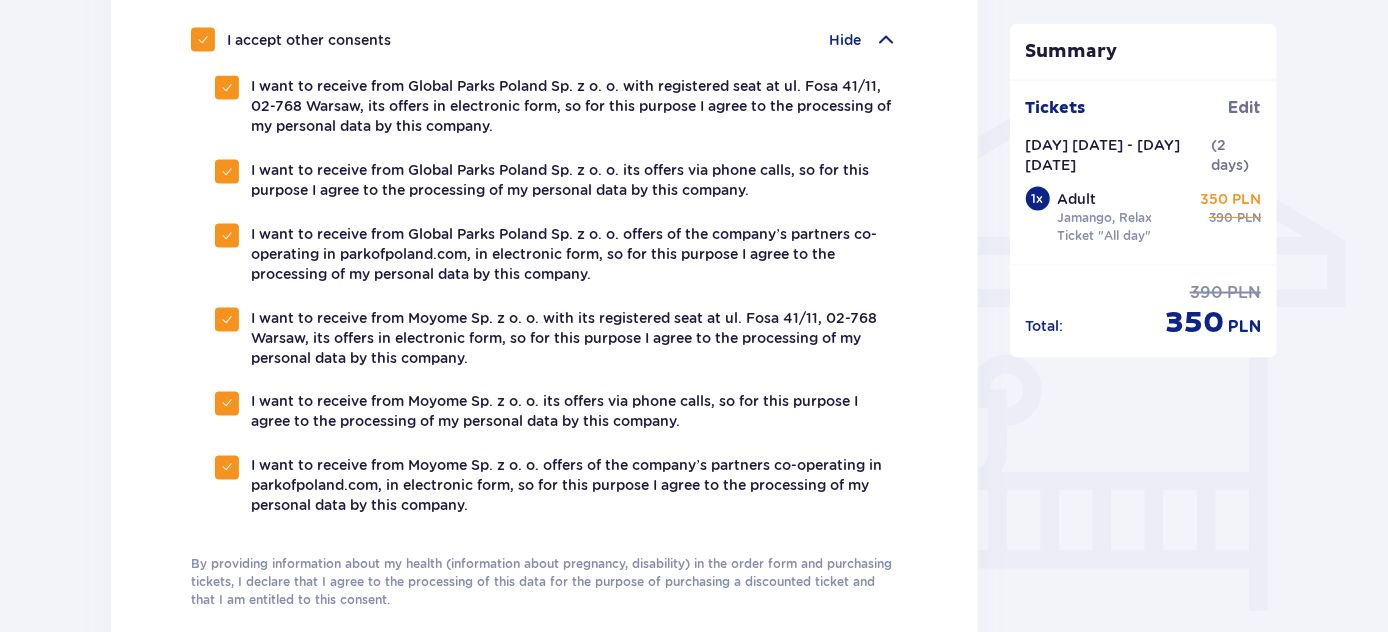 click at bounding box center [203, 40] 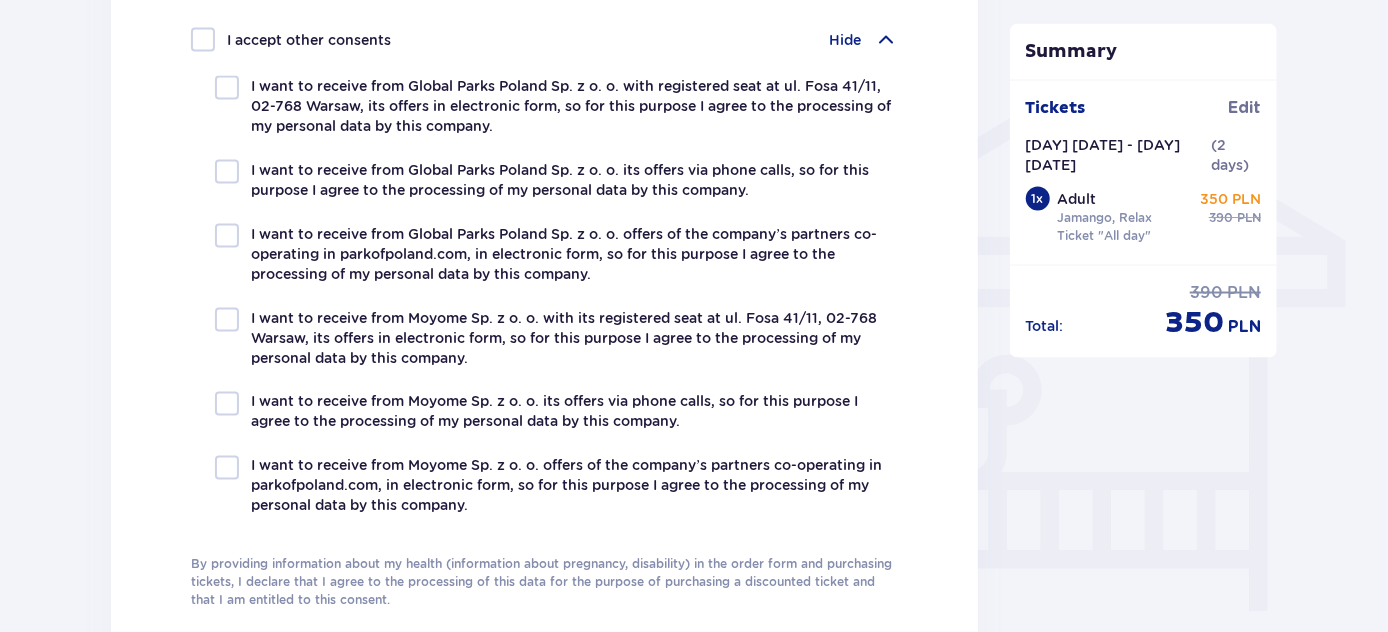 click on "Hide" at bounding box center [846, 40] 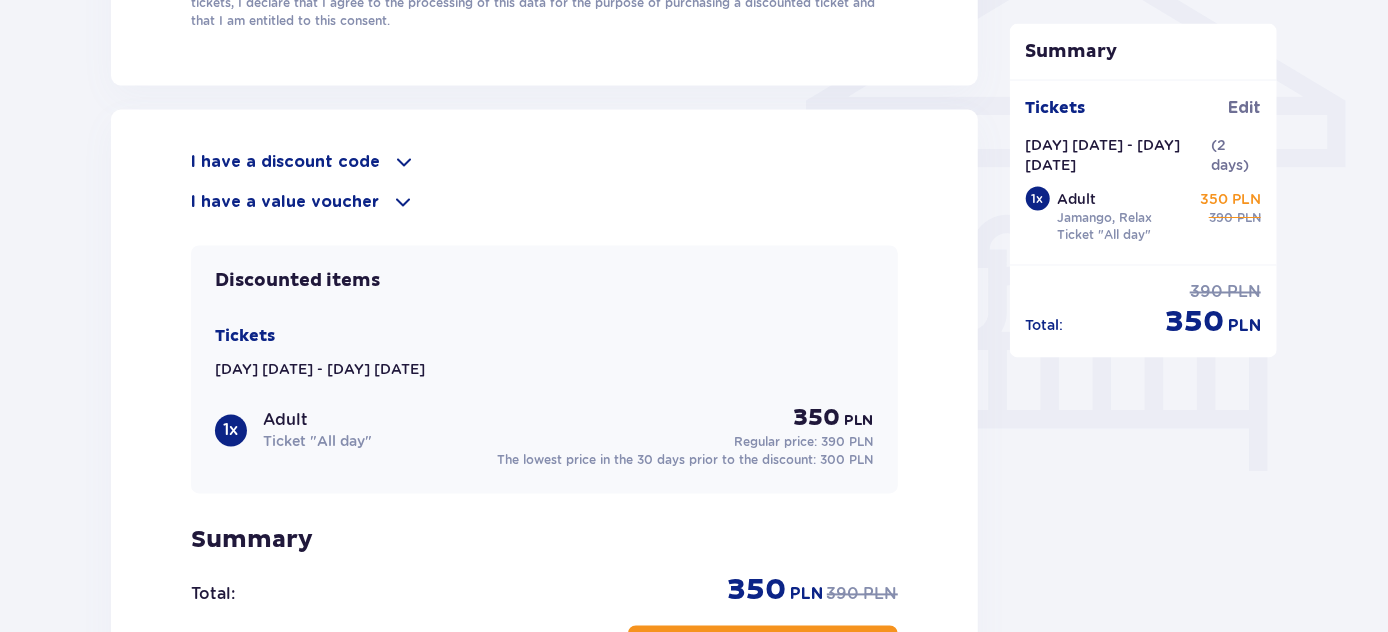 scroll, scrollTop: 1727, scrollLeft: 0, axis: vertical 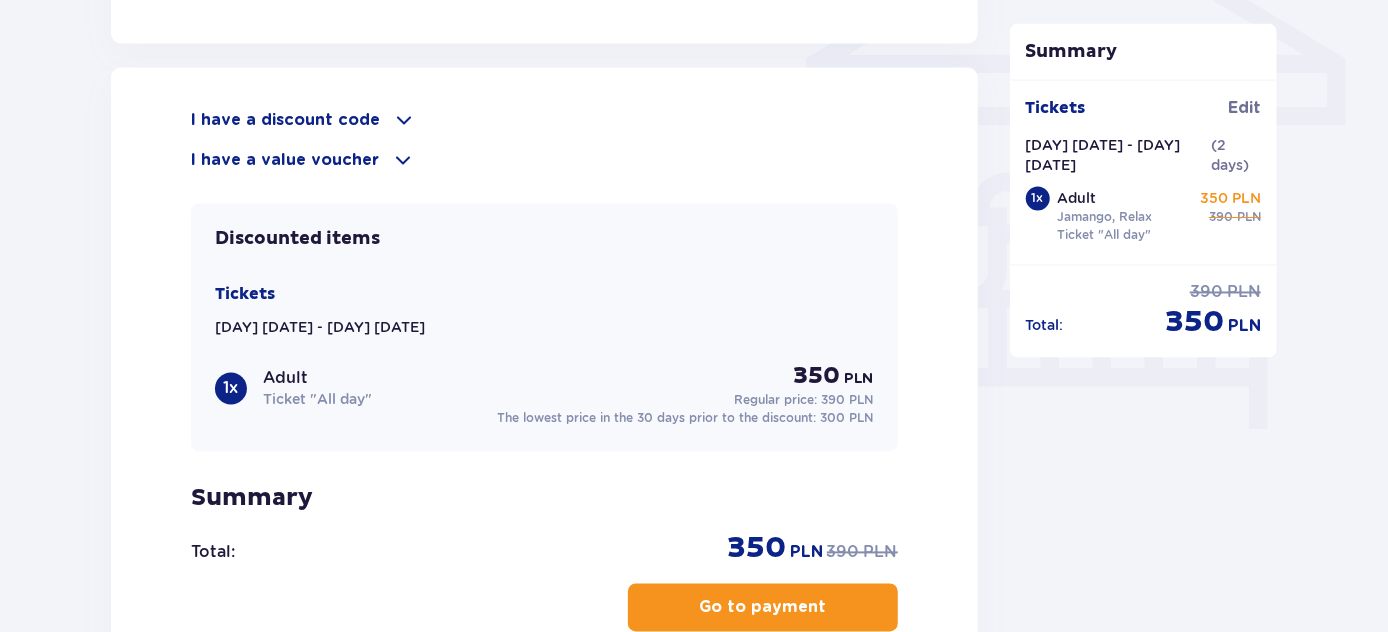 click on "Order and payment Contact details First Name * [FIRST] Last Name * [LAST] E-mail address * [EMAIL] Confirm e-mail address * [EMAIL] Phone number * [PHONE] Phone number, including country code, e.g. 48 ​123 ​456 ​789 I want an invoice for my company A personal invoice will be issued automatically for Clients, who do not have a business or any economic activity. Add your address to personal invoice Create an account Yes, I want create an account *I agree and accept   Regulations for online ticket sales,   Rules and regulations for the use of the Suntago water park,   Suntago Village Sales Regulations,   Suntago Village Accommodation Terms & Conditions ,  VIP zone regulations ,  Special conditions for the purchase of Family Package ,  Rules of the Senior Package promotion ,  Regulations for the promotion “Online cheaper 10/20 PLN”   and   Privacy policy I accept other consents Show I have a discount code Apply I have a value voucher Apply Discounted items Tickets 1 x 350" at bounding box center [694, -323] 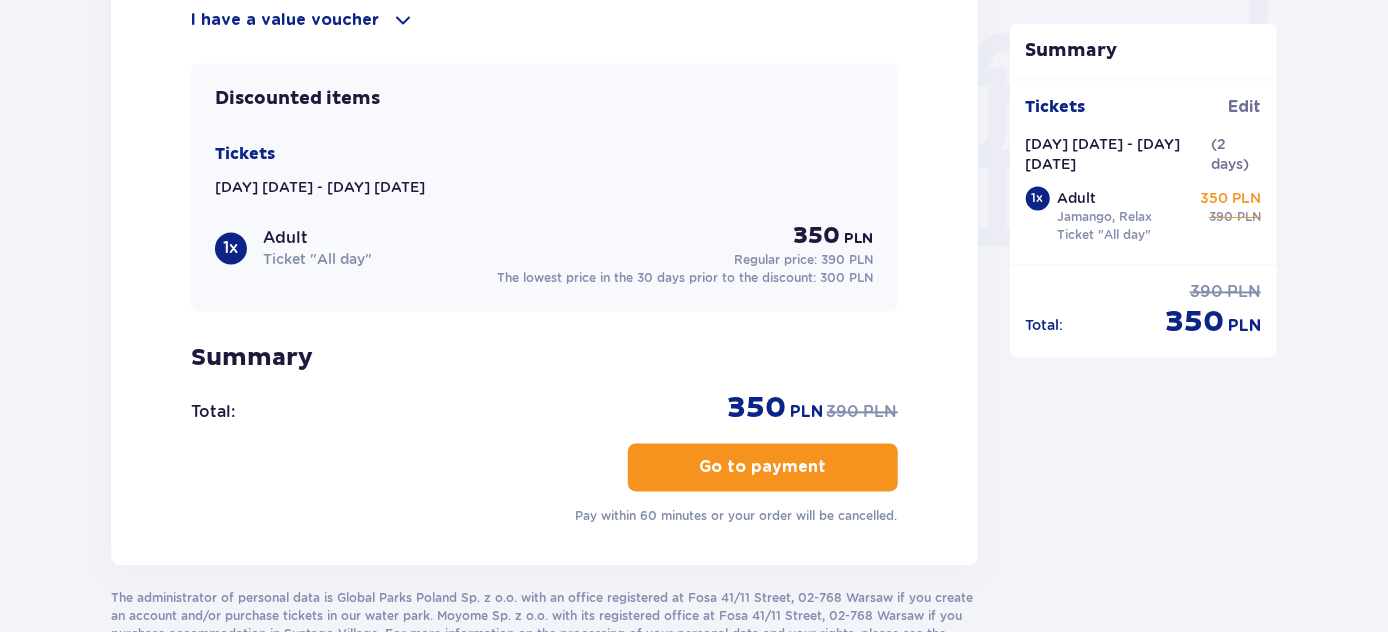 scroll, scrollTop: 1909, scrollLeft: 0, axis: vertical 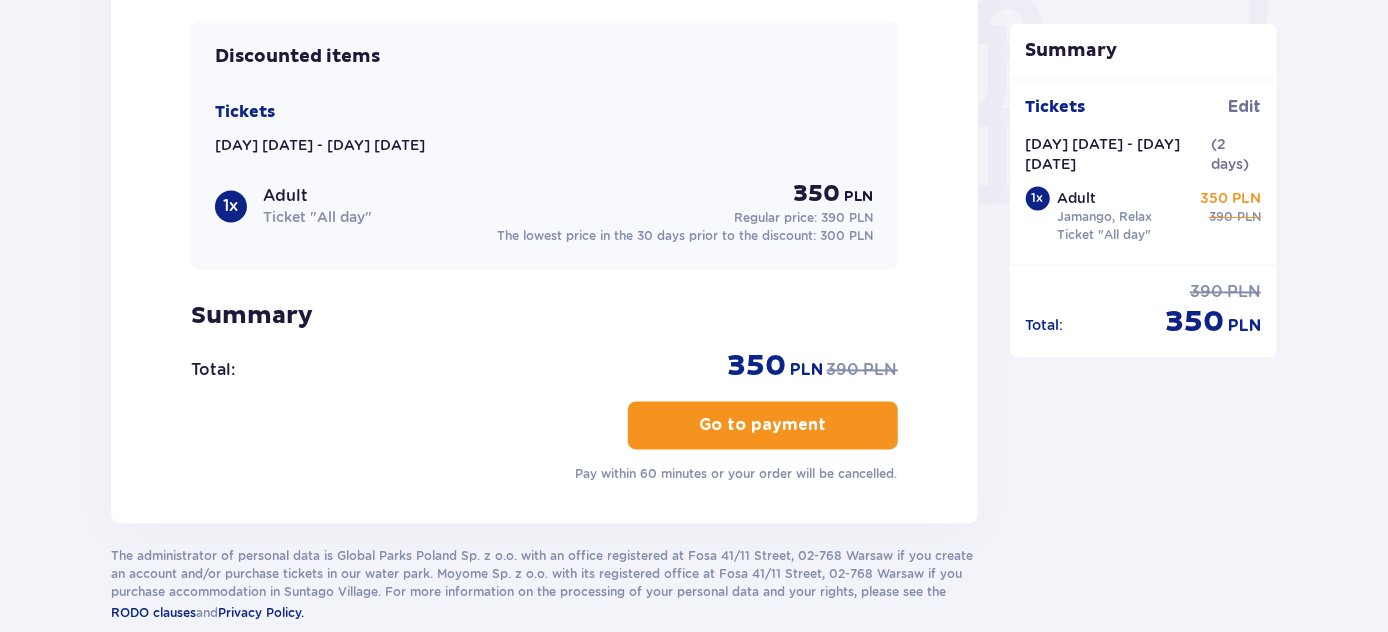 click on "Go to payment" at bounding box center (762, 426) 